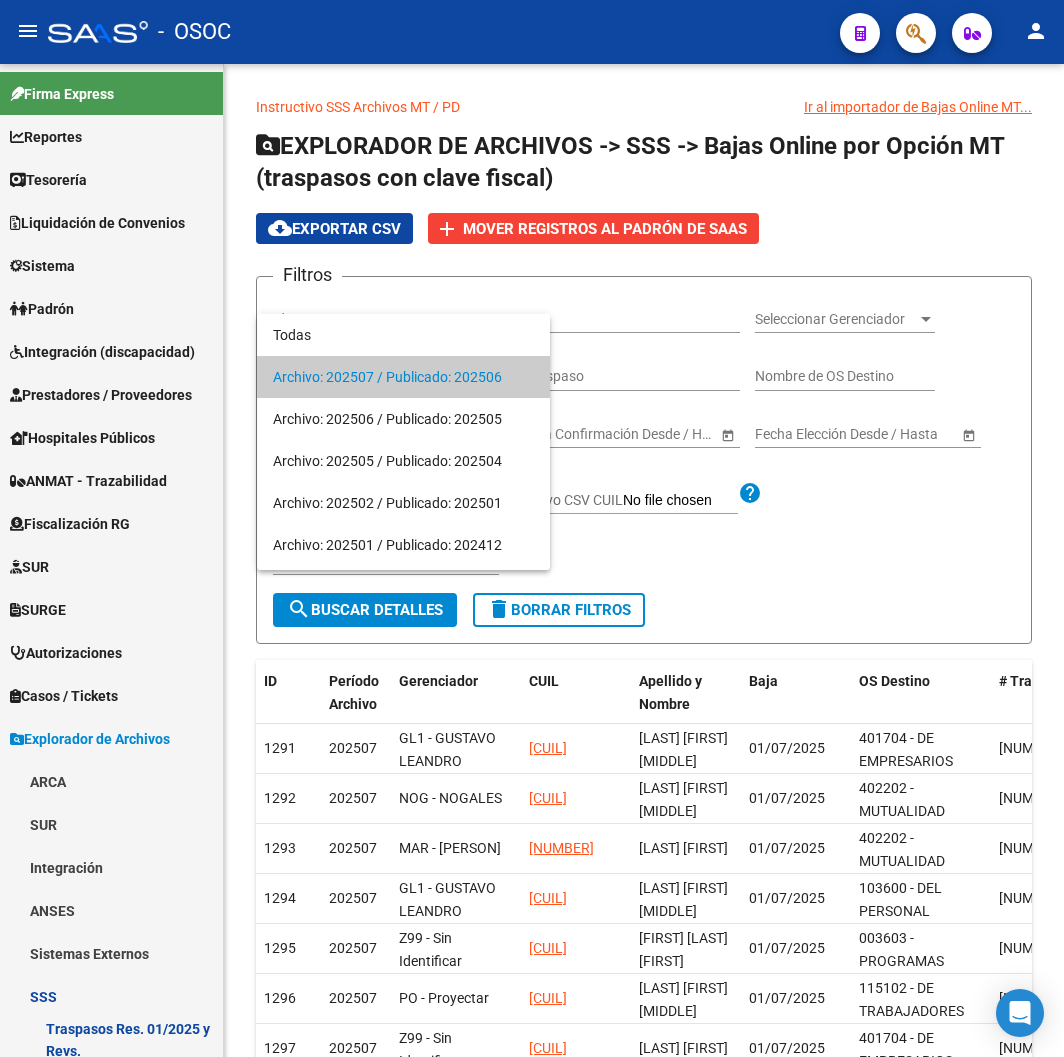 scroll, scrollTop: 0, scrollLeft: 0, axis: both 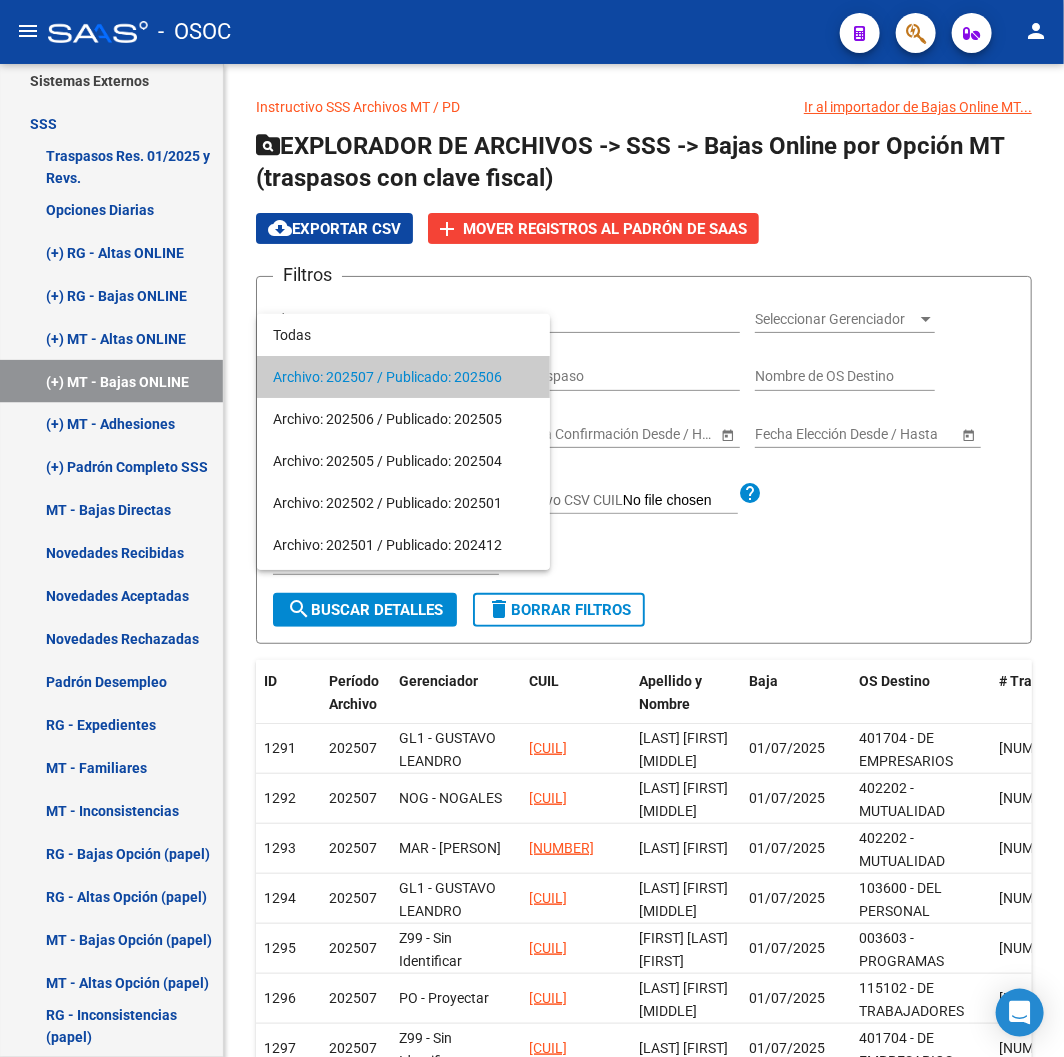click at bounding box center [532, 528] 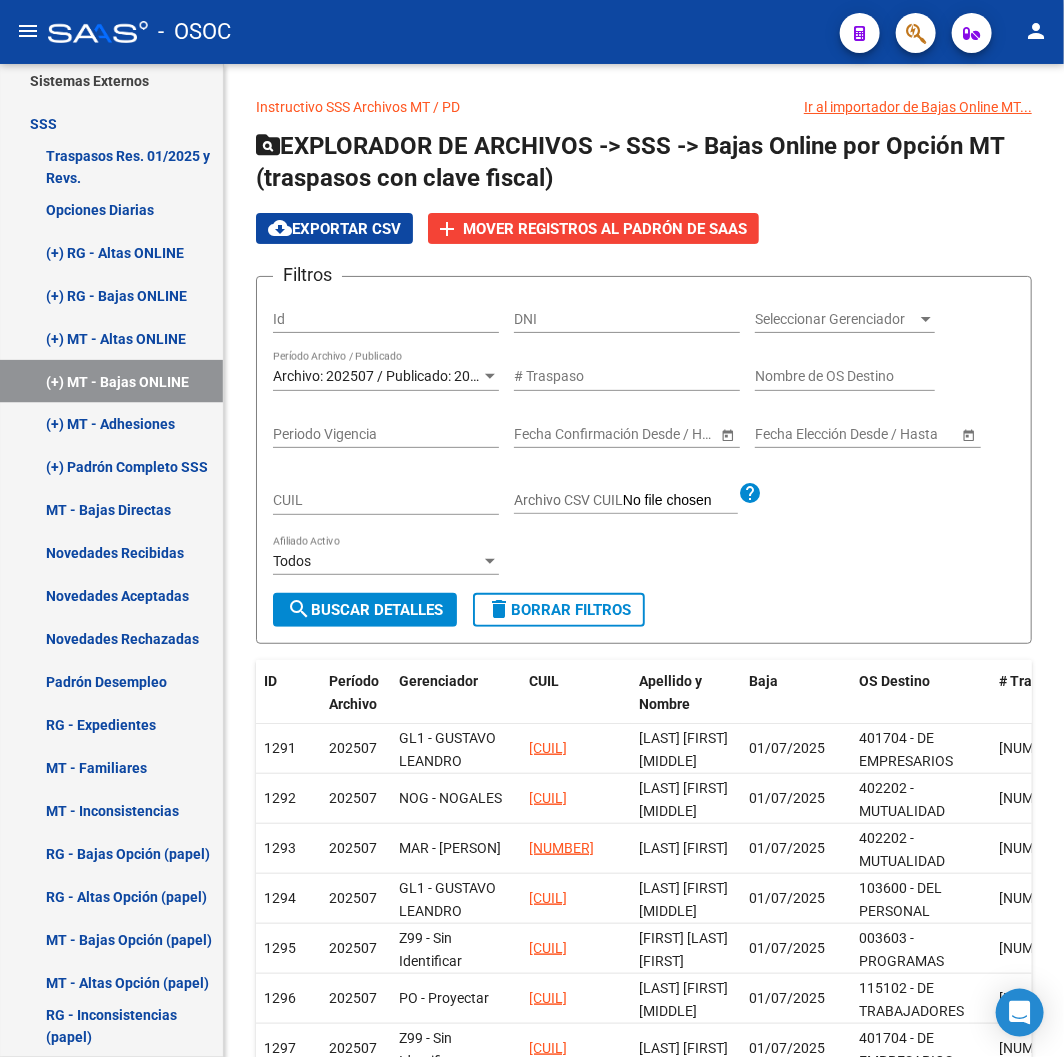 click 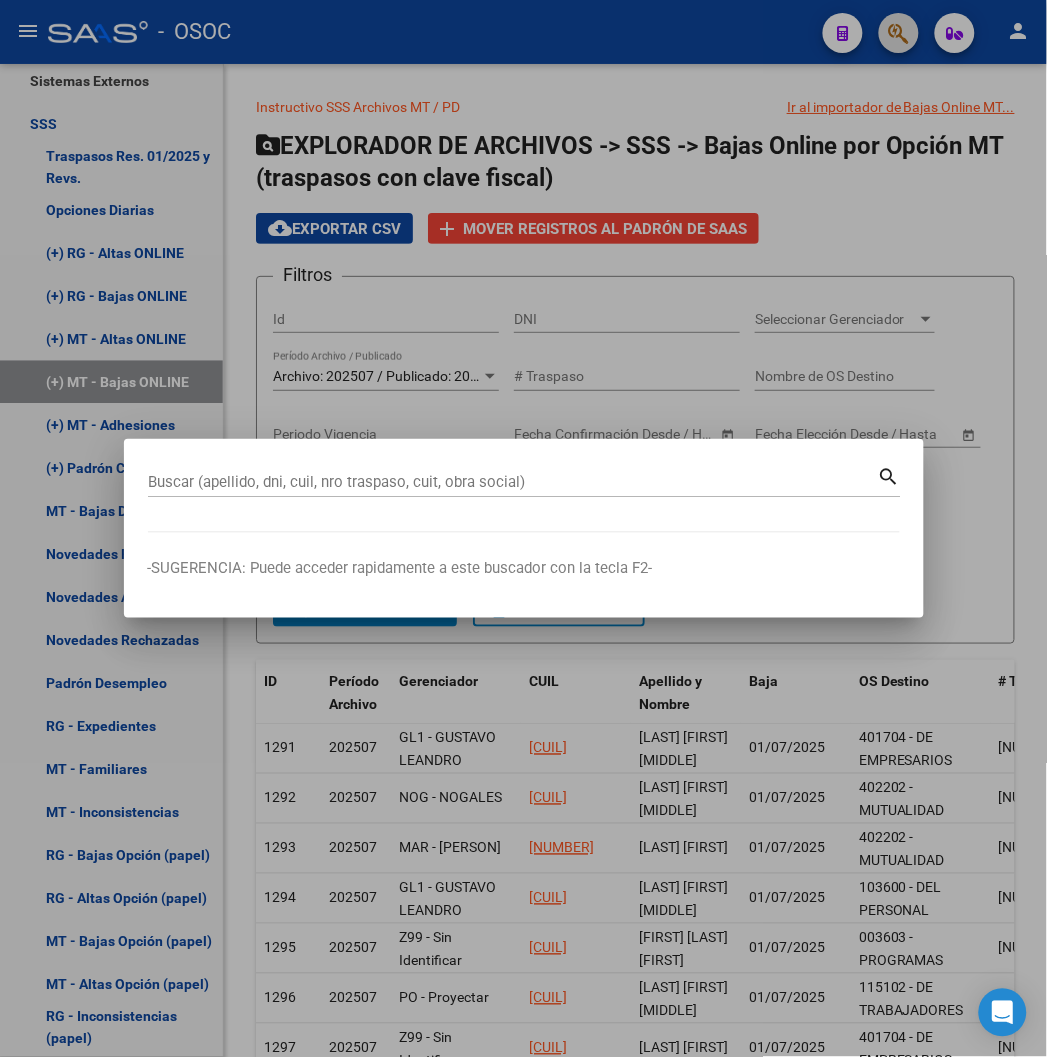 type 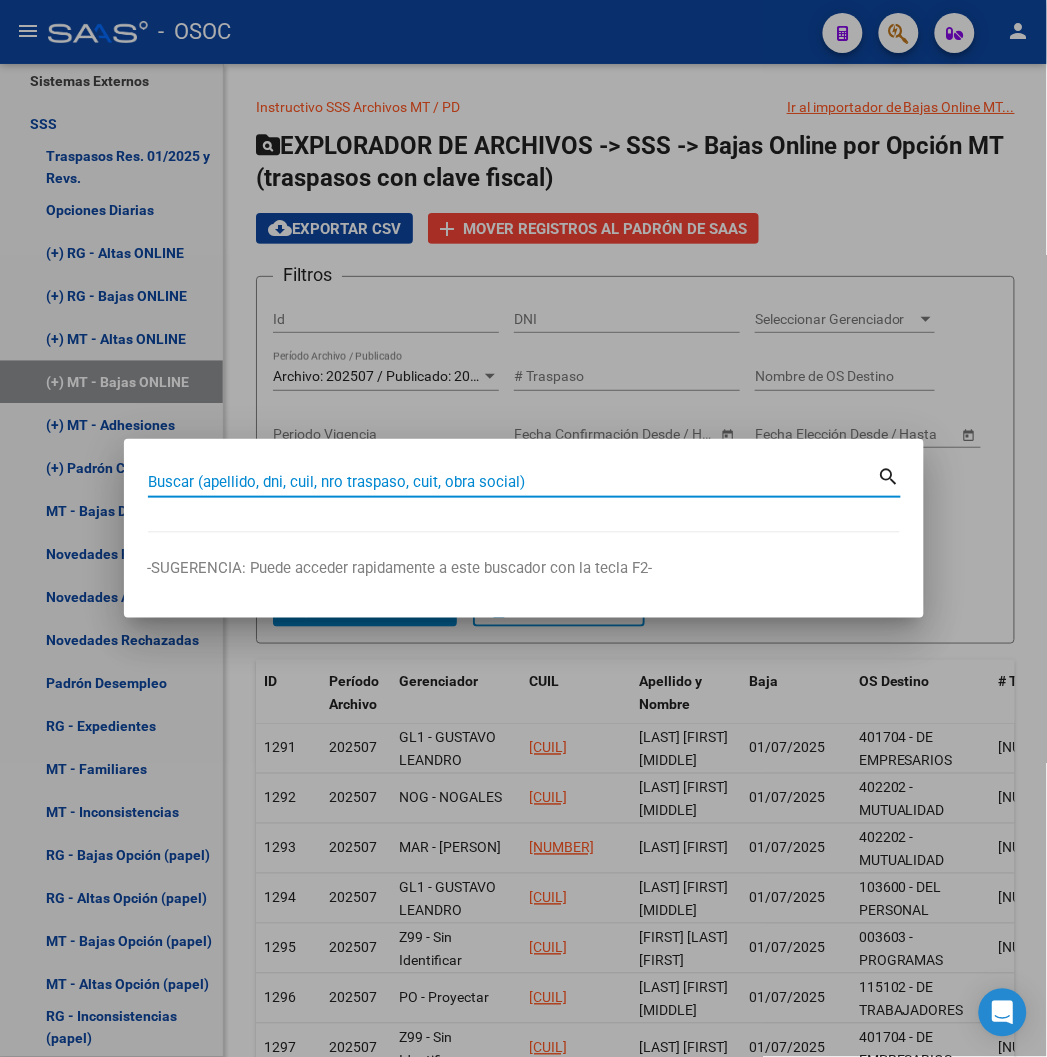 paste on "27361801992" 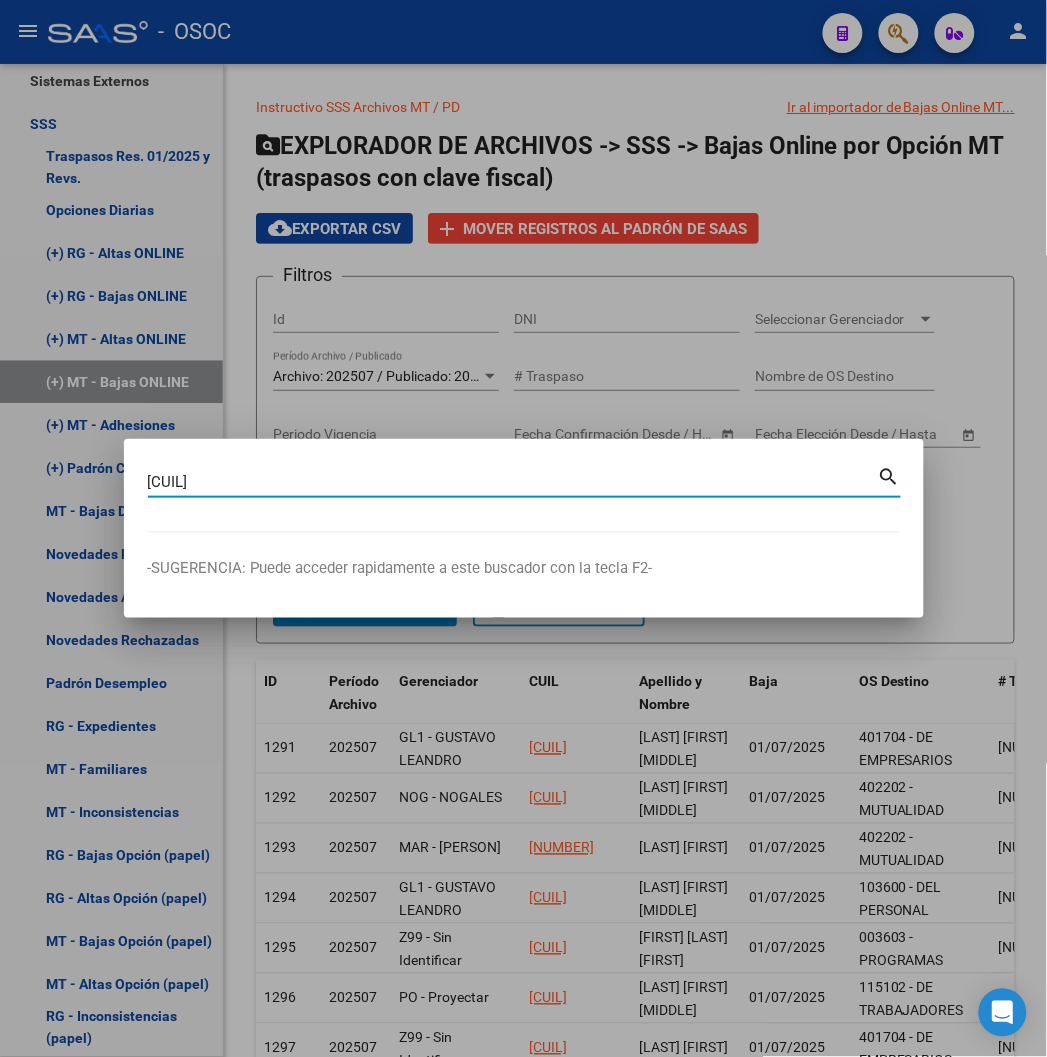 type on "27361801992" 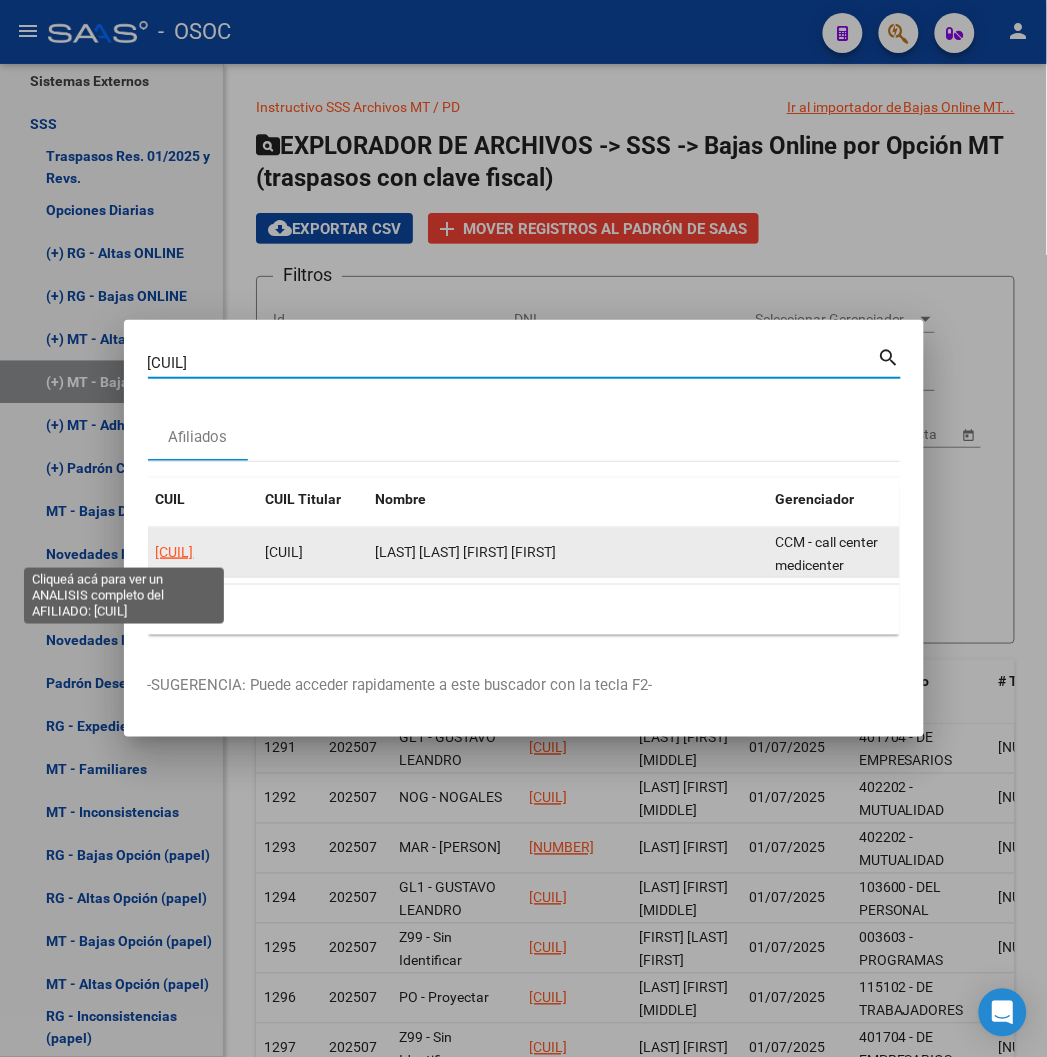 click on "27361801992" 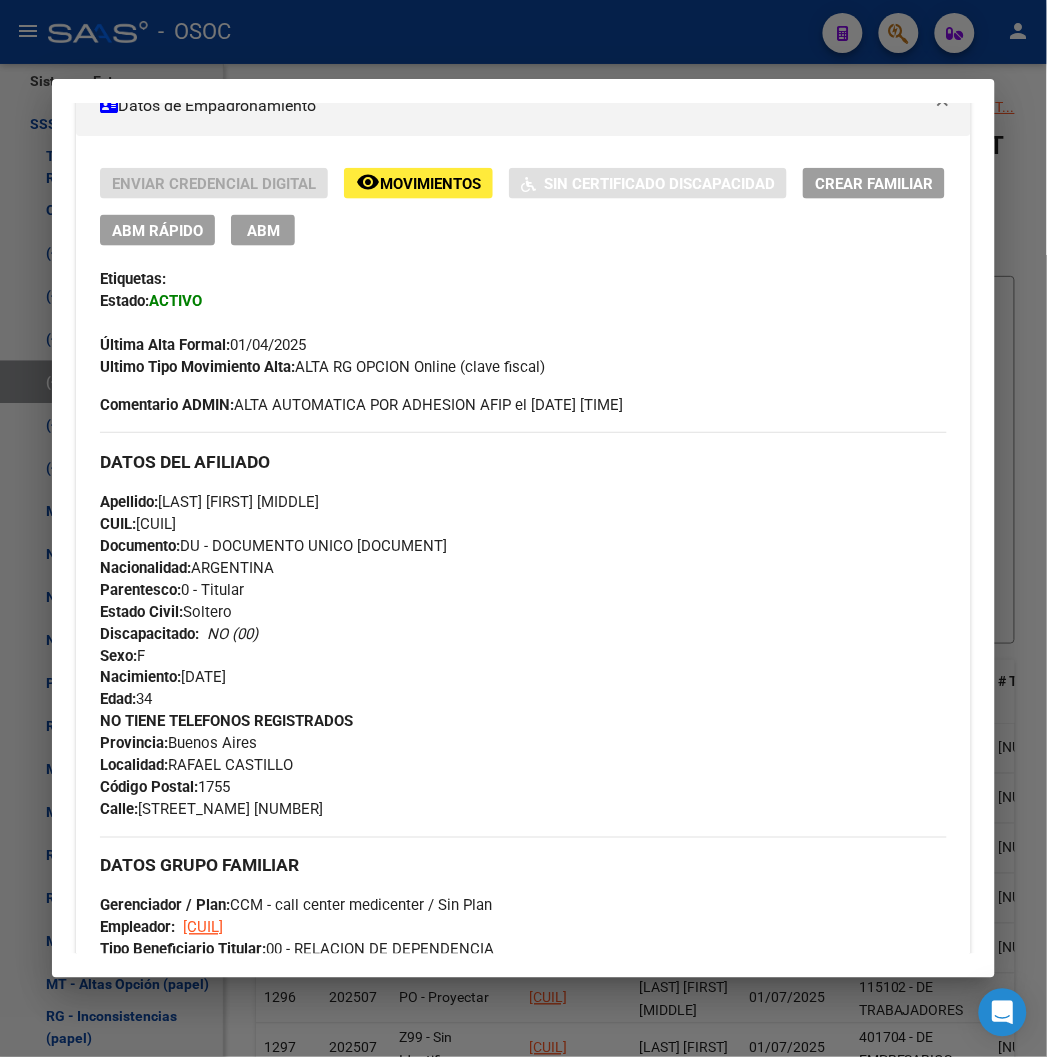 scroll, scrollTop: 333, scrollLeft: 0, axis: vertical 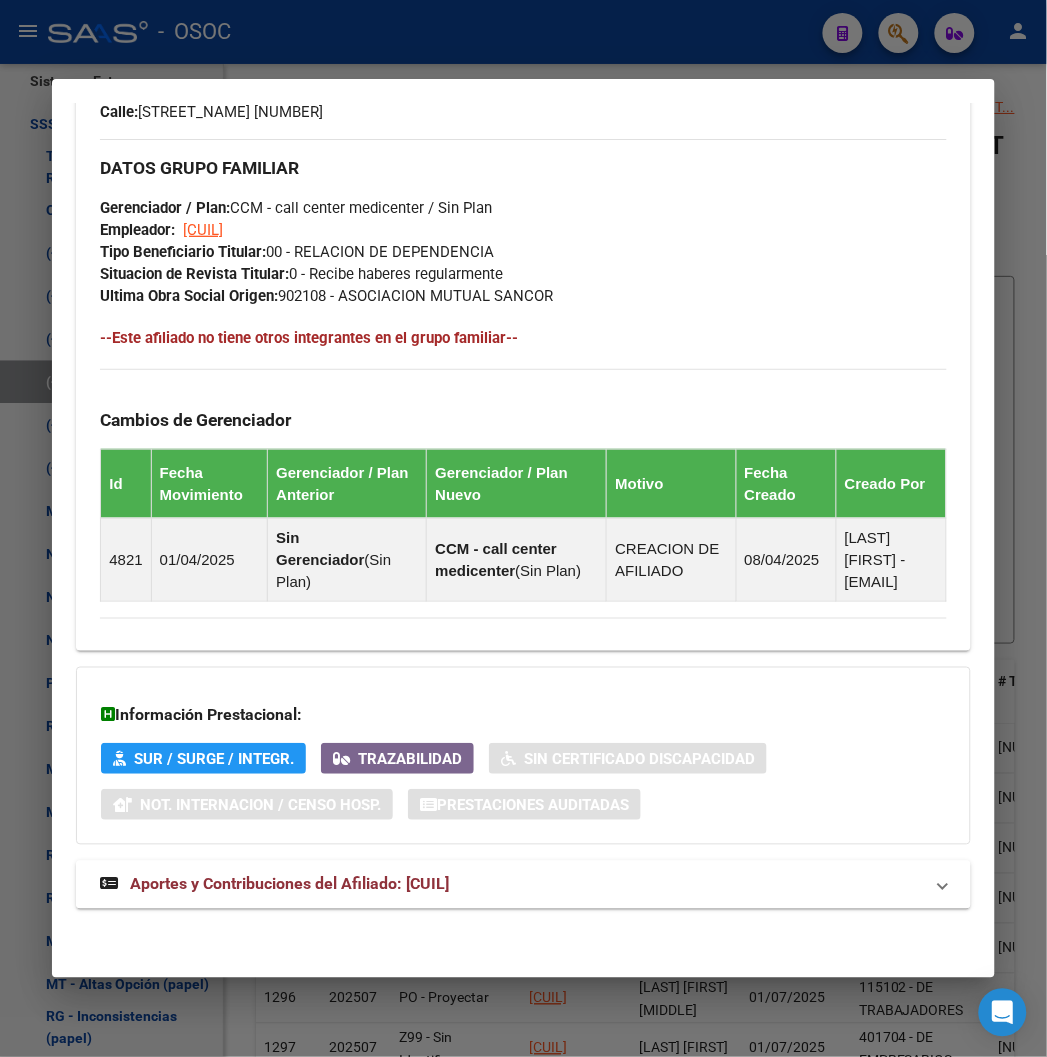 click on "Aportes y Contribuciones del Afiliado: 27361801992" at bounding box center [289, 884] 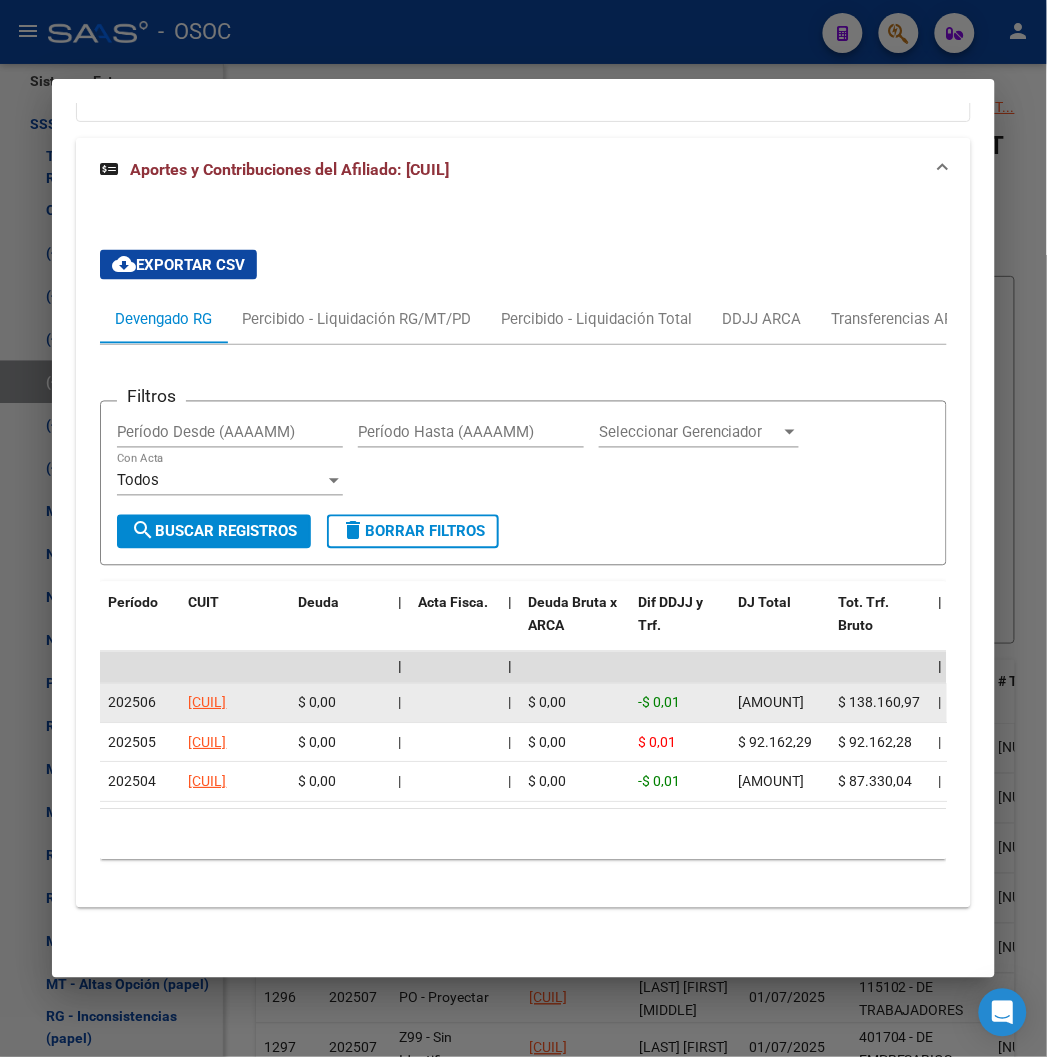 scroll, scrollTop: 1860, scrollLeft: 0, axis: vertical 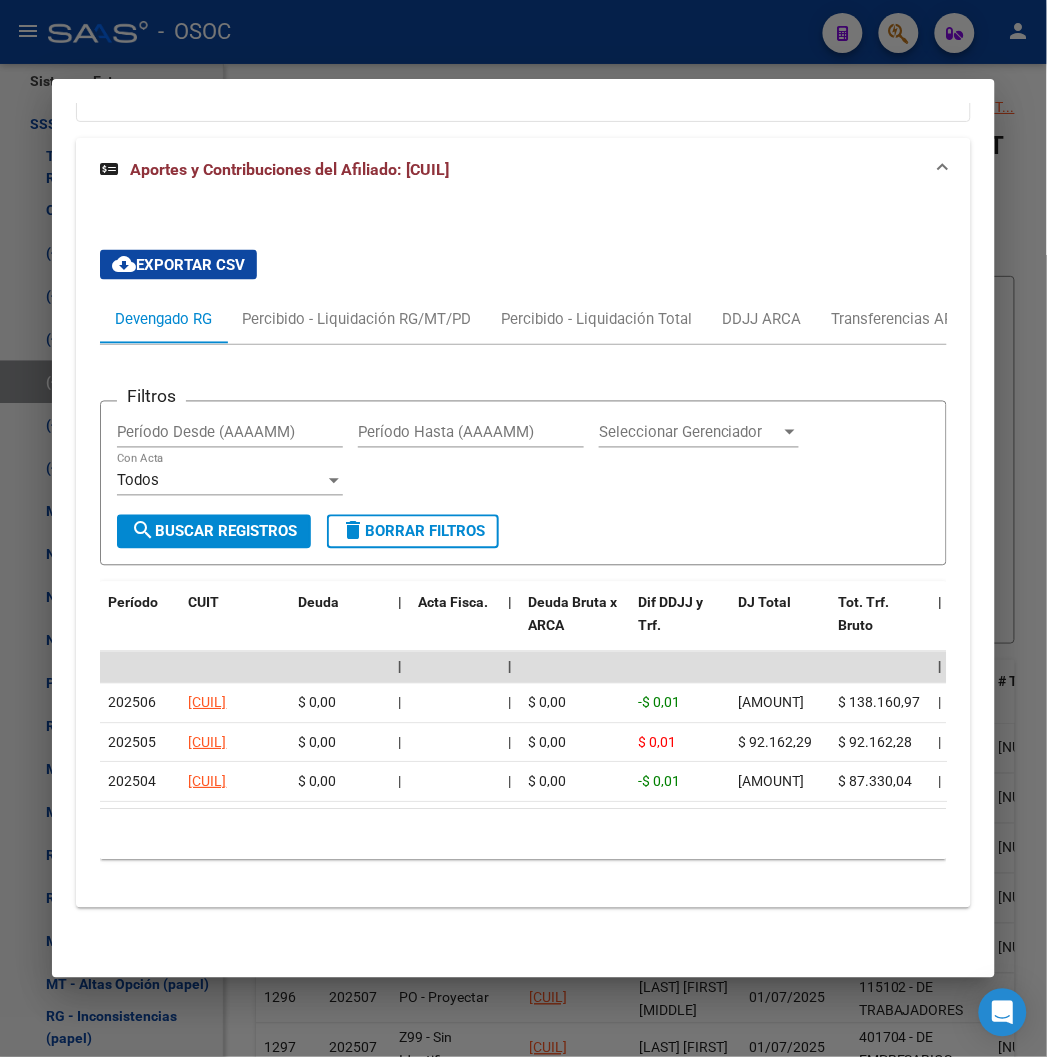 click at bounding box center (523, 528) 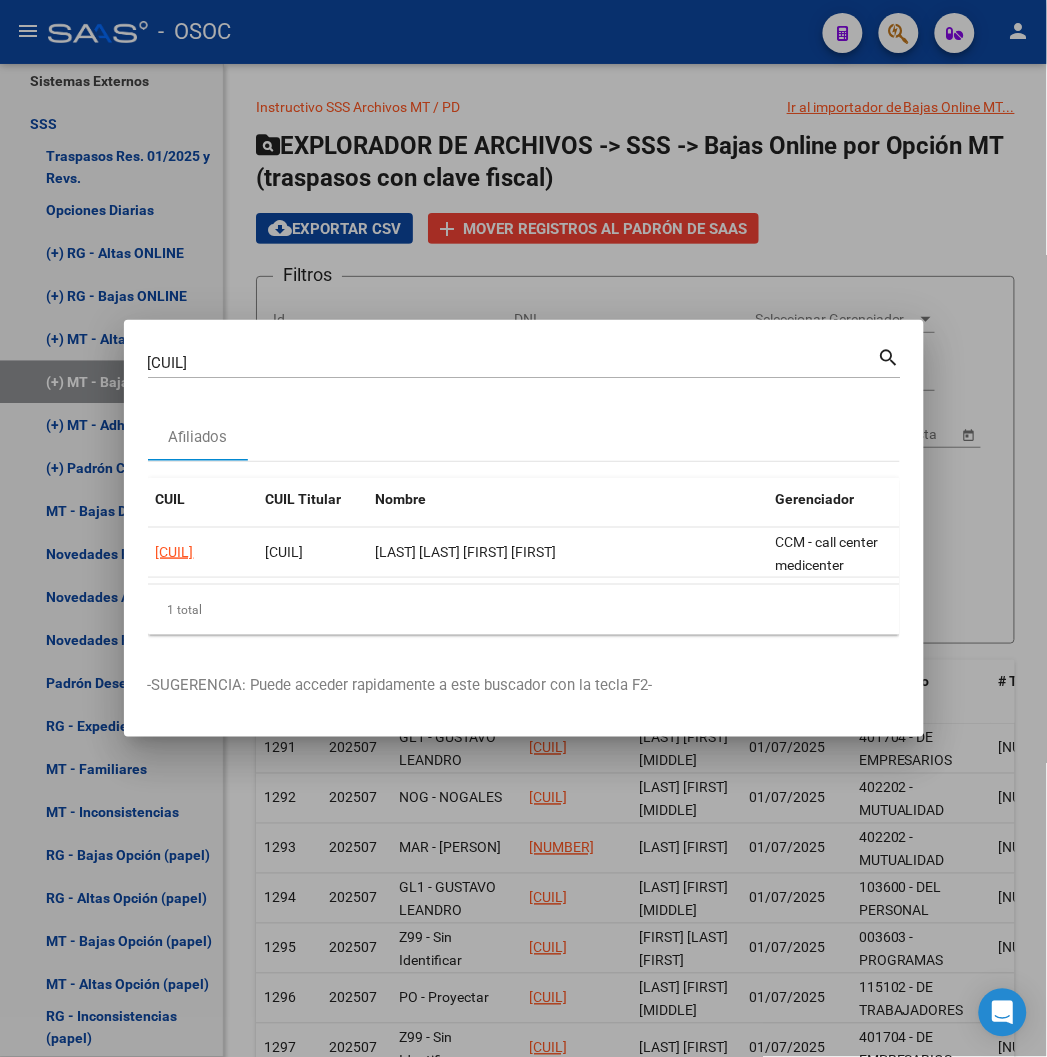 click on "27361801992" at bounding box center (513, 363) 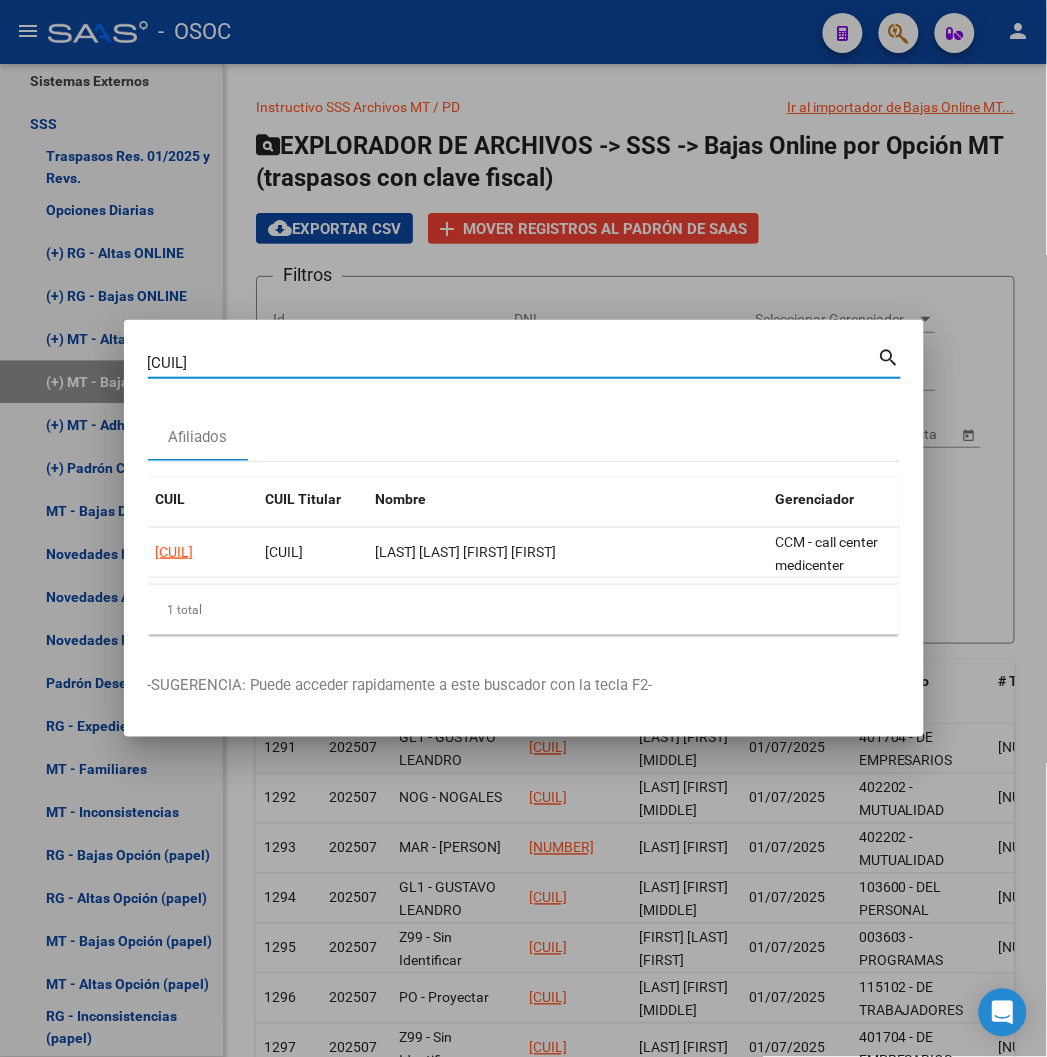 click on "27361801992" at bounding box center (513, 363) 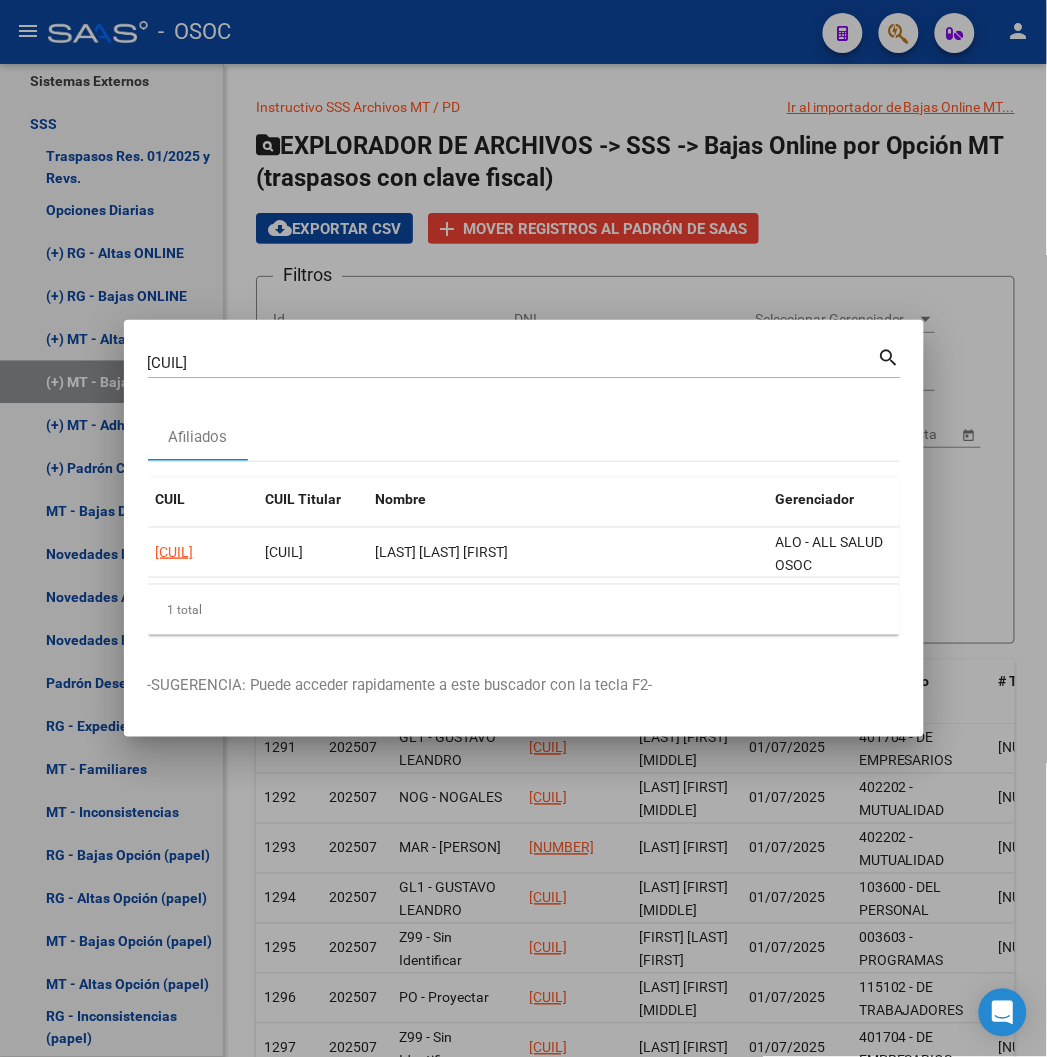 drag, startPoint x: 70, startPoint y: 538, endPoint x: 78, endPoint y: 551, distance: 15.264338 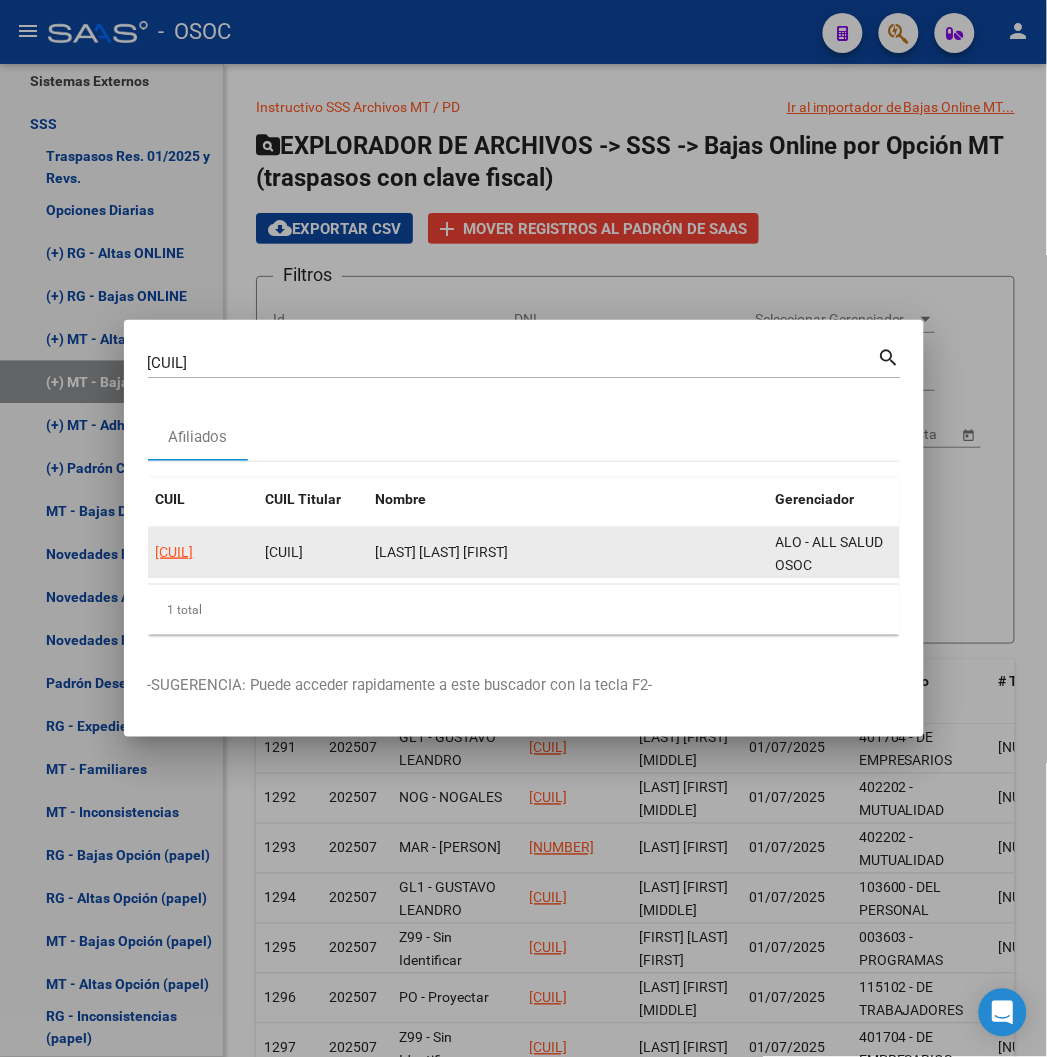 click on "20930632652 Buscar (apellido, dni, cuil, nro traspaso, cuit, obra social) search Afiliados CUIL CUIL Titular Nombre Gerenciador Activo 20930632652 20930632652  CARDOZO ARCE DIEGO               ALO - ALL SALUD OSOC  1 total   1" at bounding box center (524, 497) 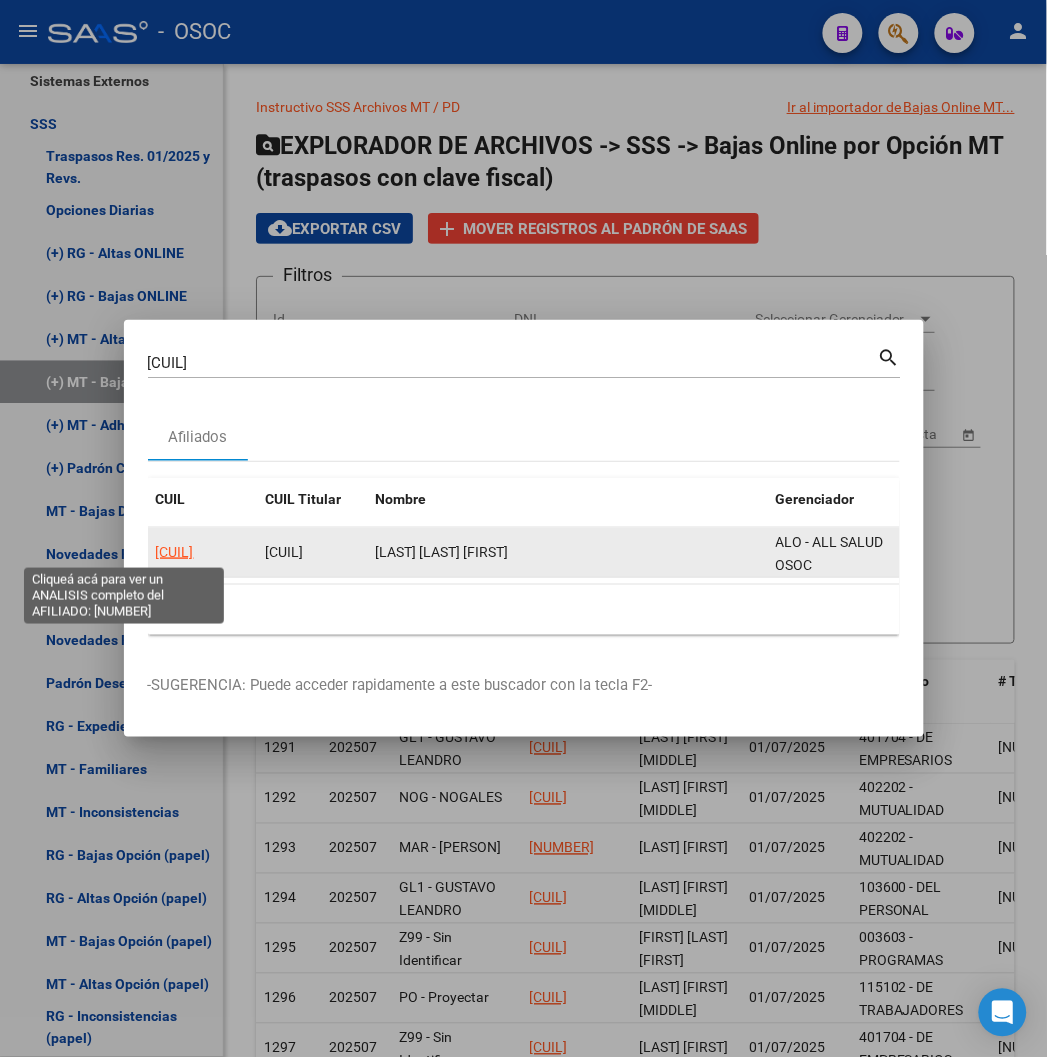 click on "20930632652" 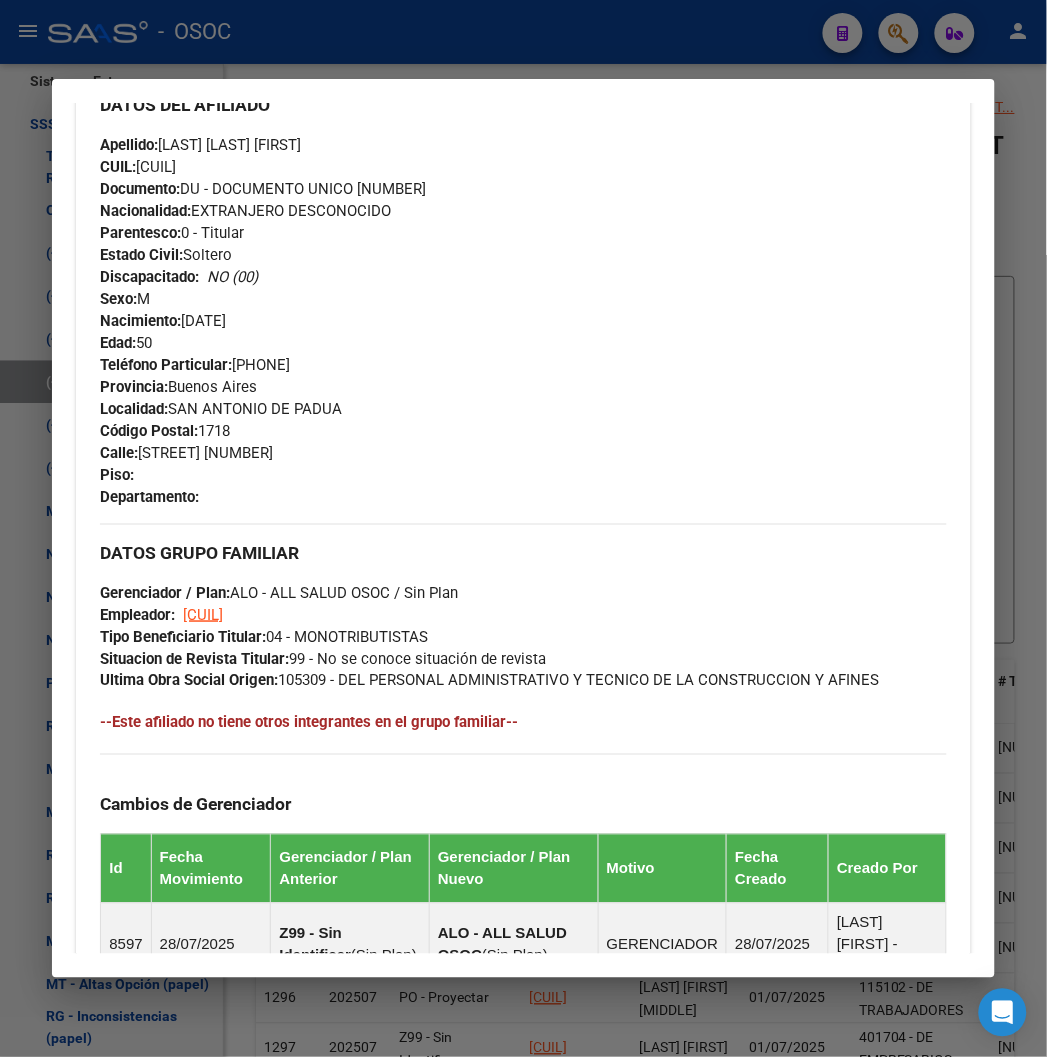 scroll, scrollTop: 1162, scrollLeft: 0, axis: vertical 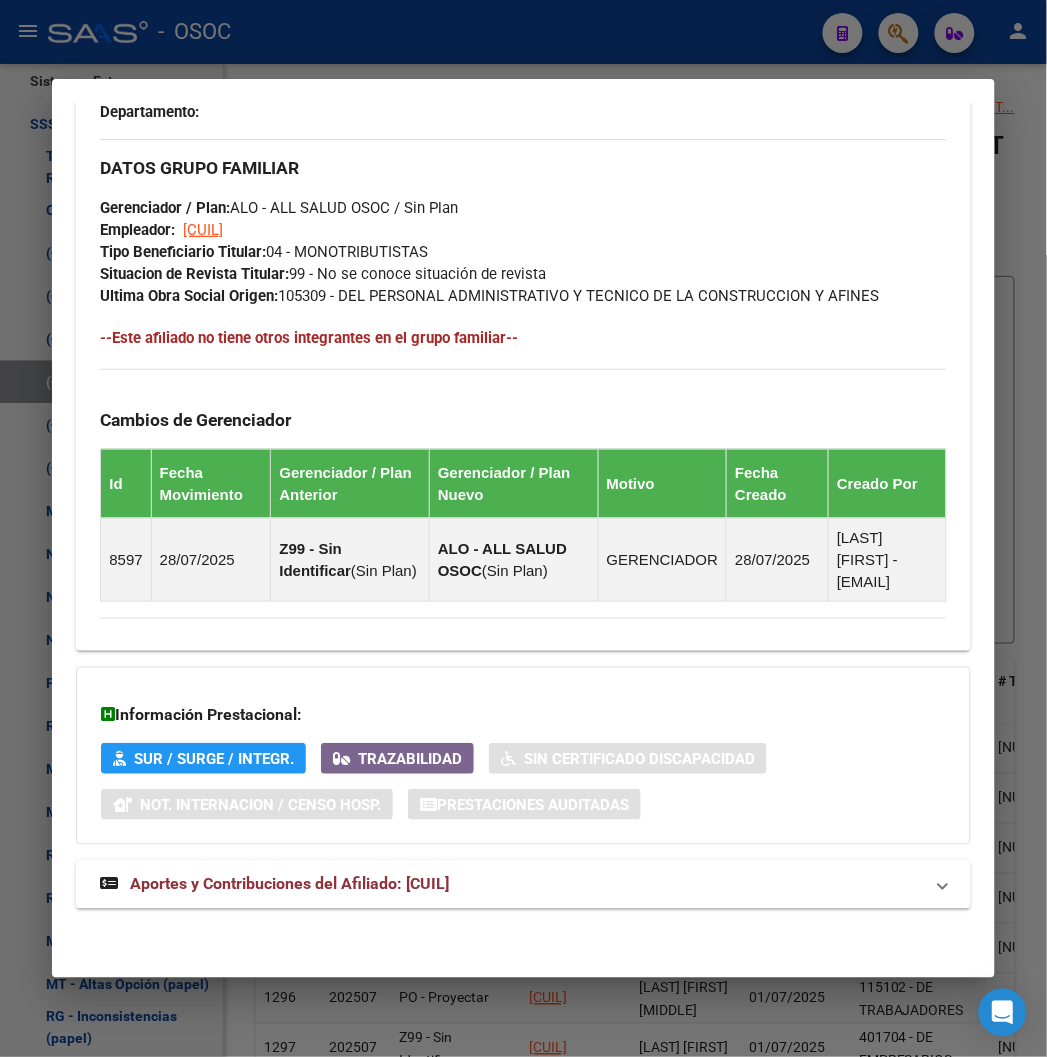 click on "Aportes y Contribuciones del Afiliado: 20930632652" at bounding box center [289, 884] 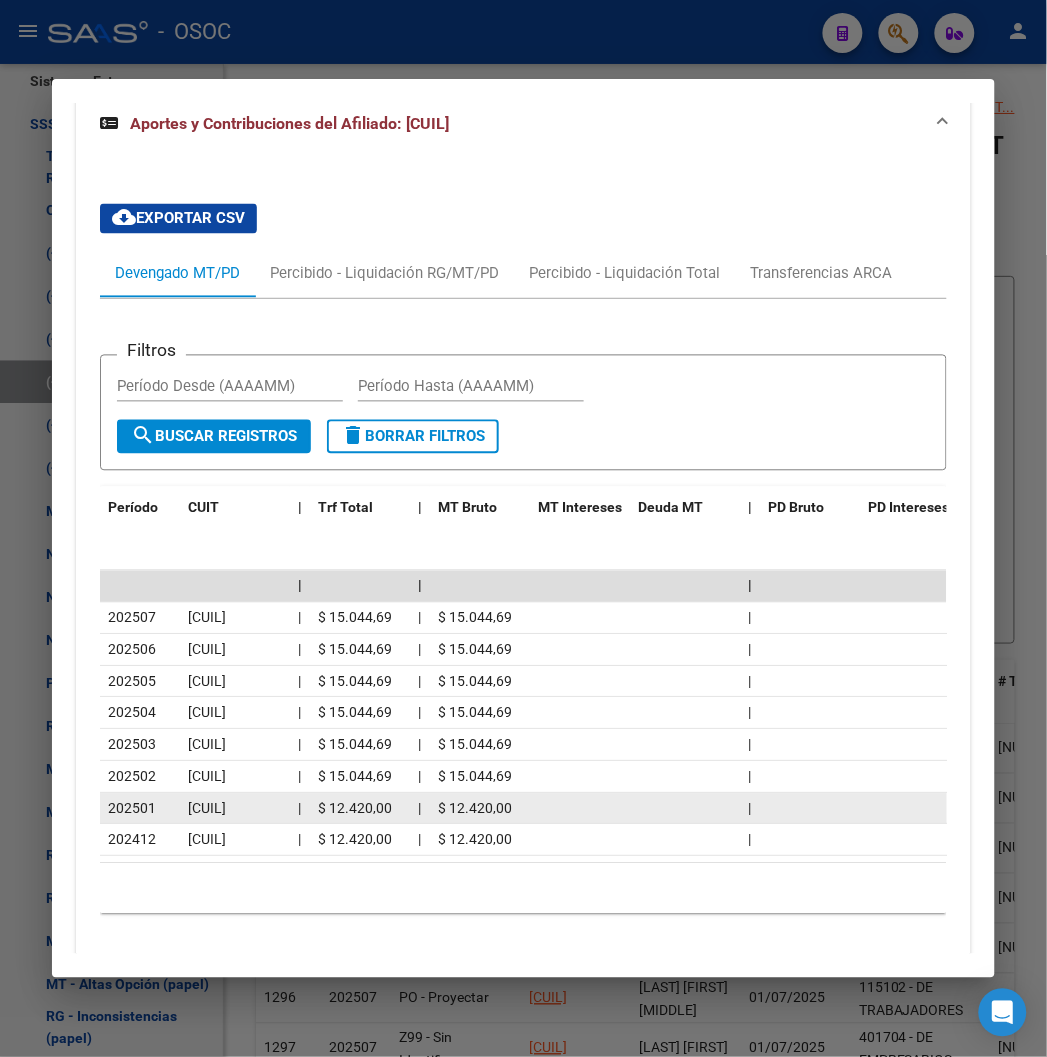 scroll, scrollTop: 1940, scrollLeft: 0, axis: vertical 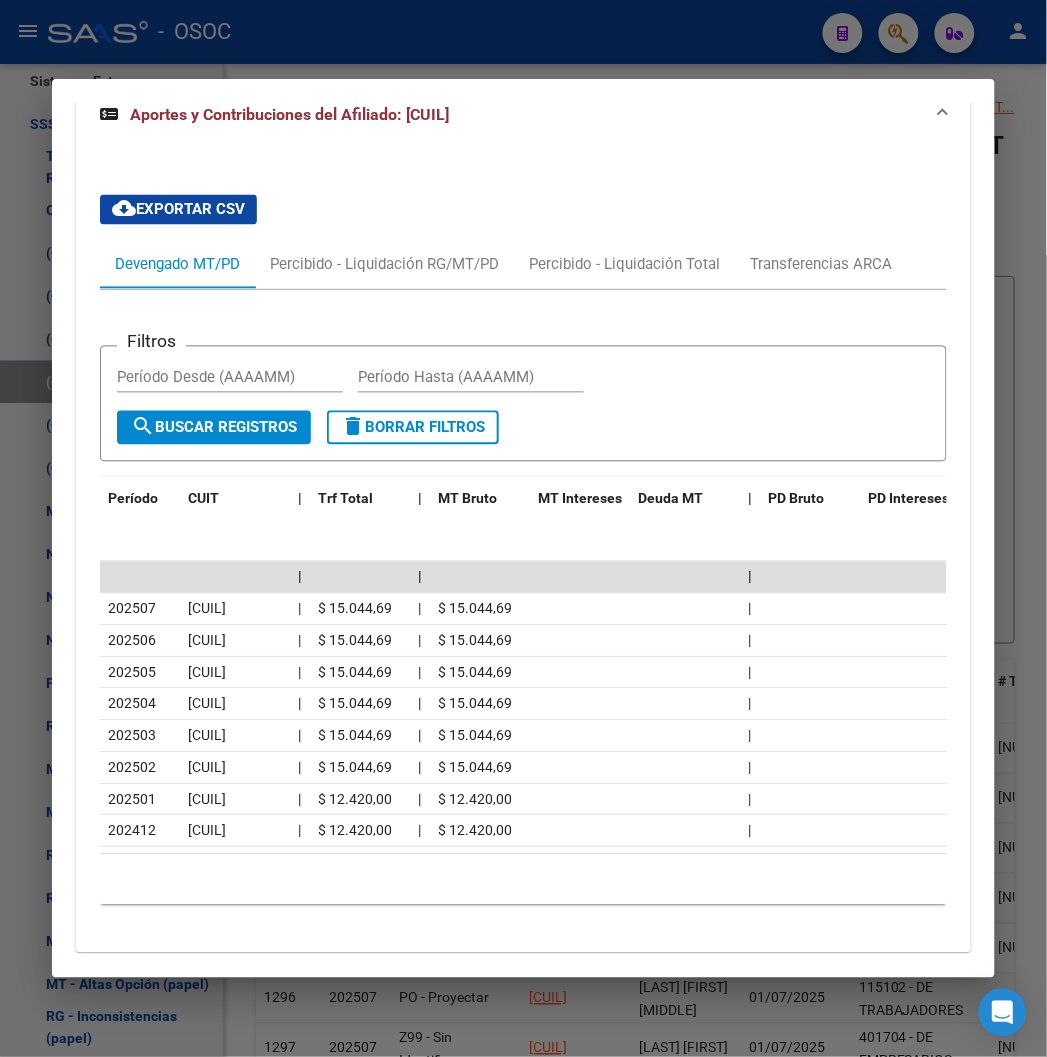 click at bounding box center (523, 528) 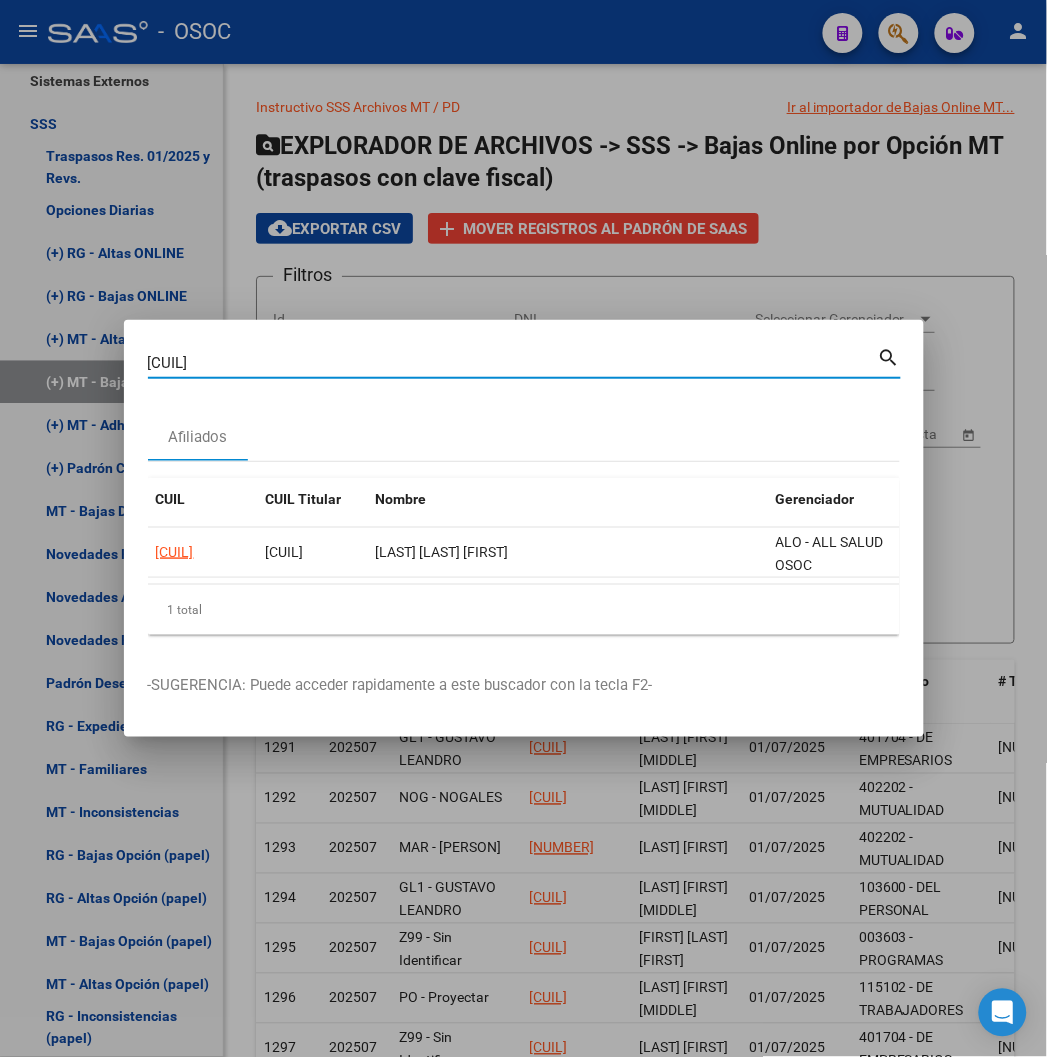 click on "20930632652" at bounding box center (513, 363) 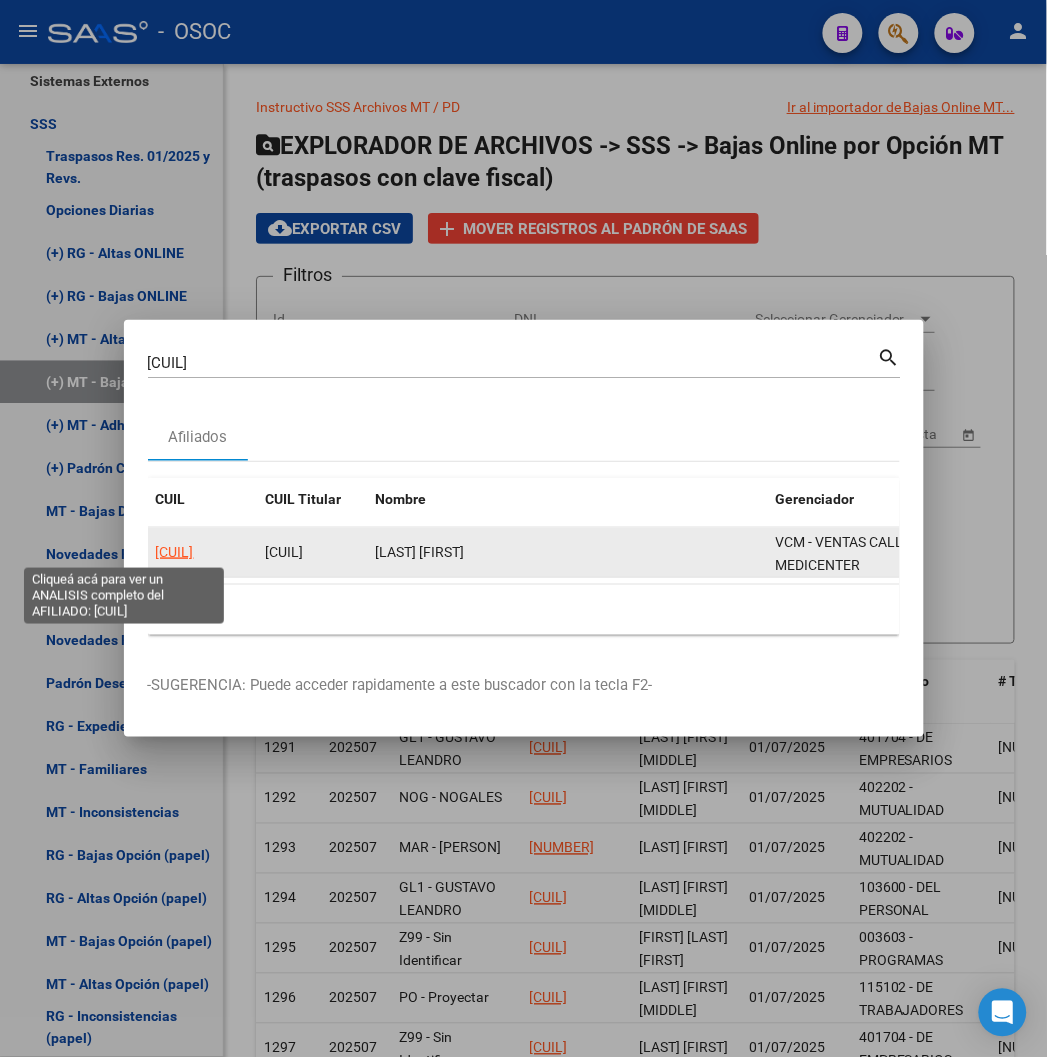 click on "20215659039" 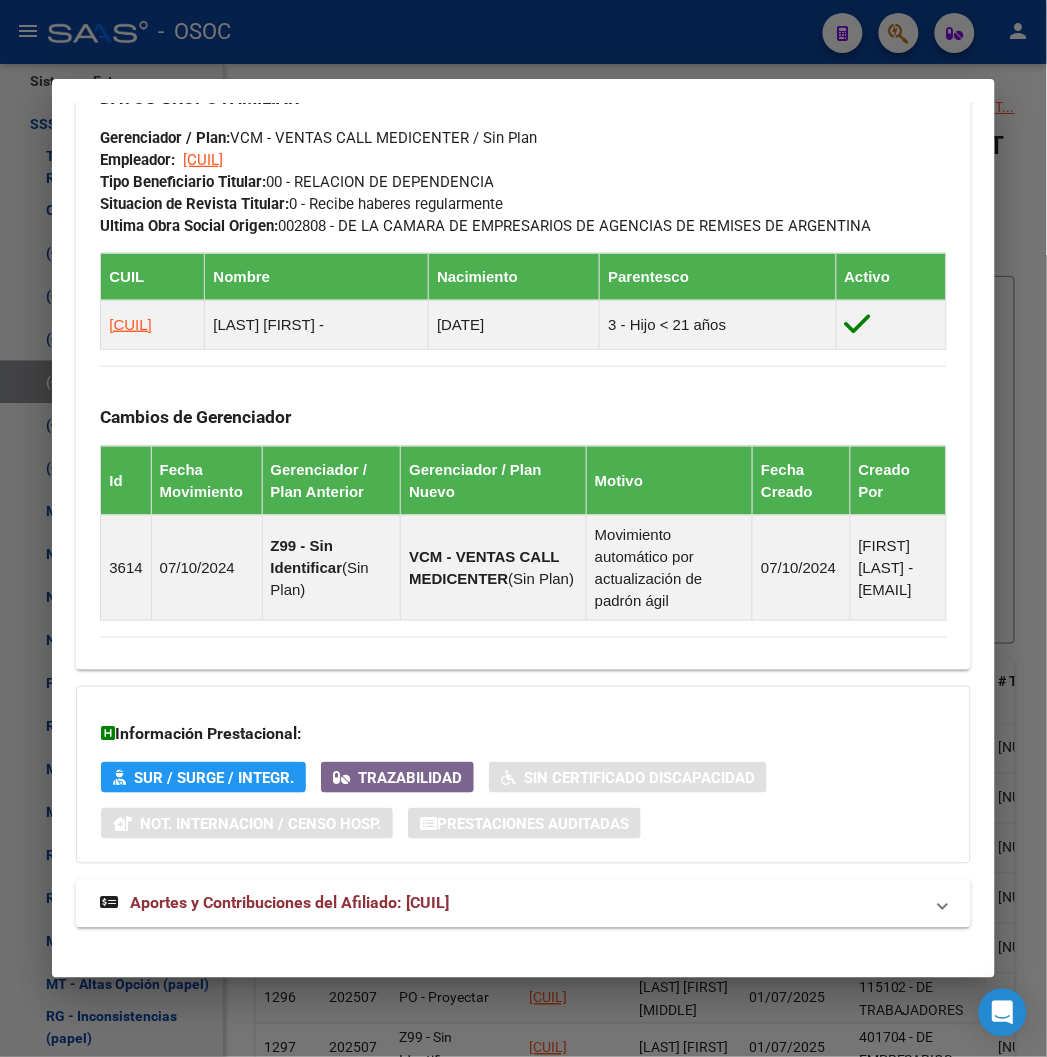 scroll, scrollTop: 1222, scrollLeft: 0, axis: vertical 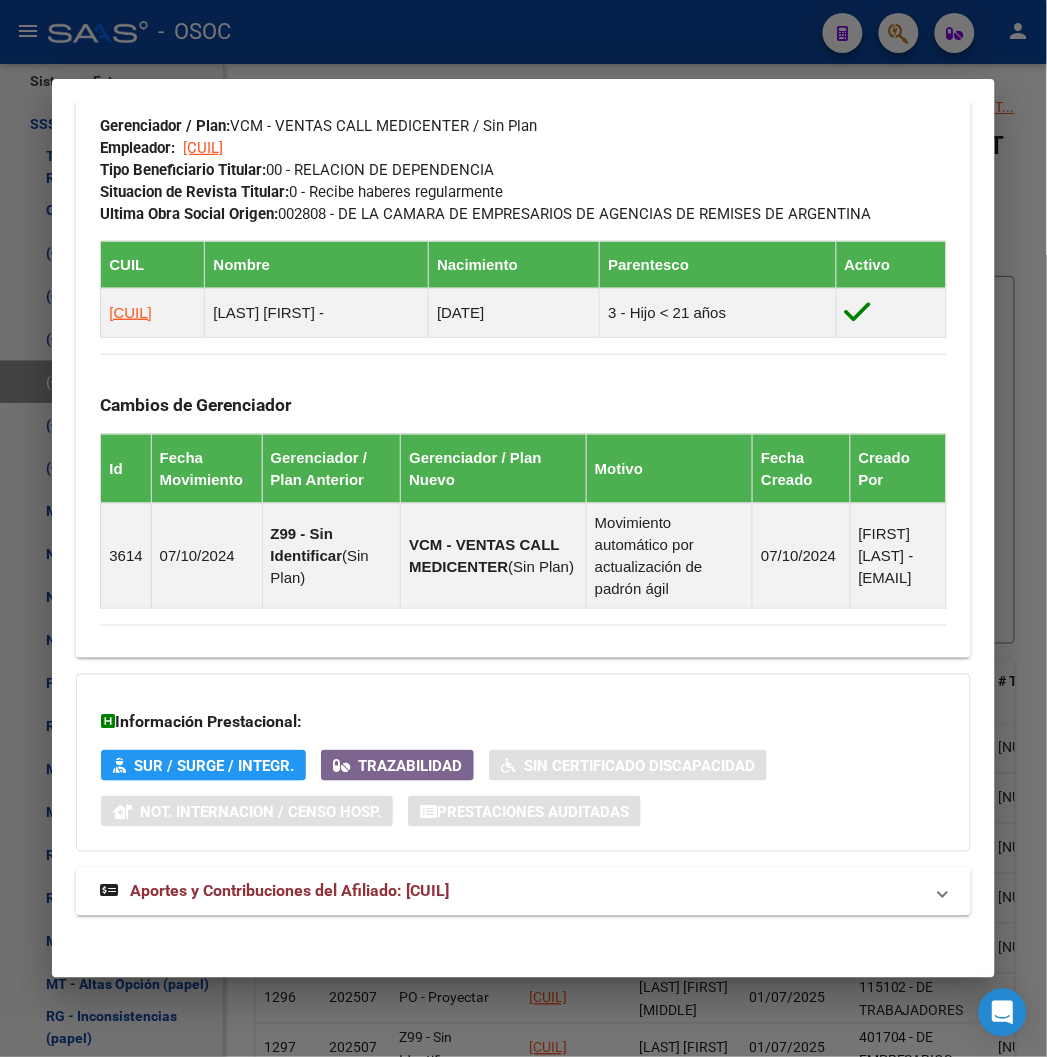 click on "Aportes y Contribuciones del Afiliado: 20215659039" at bounding box center (523, 892) 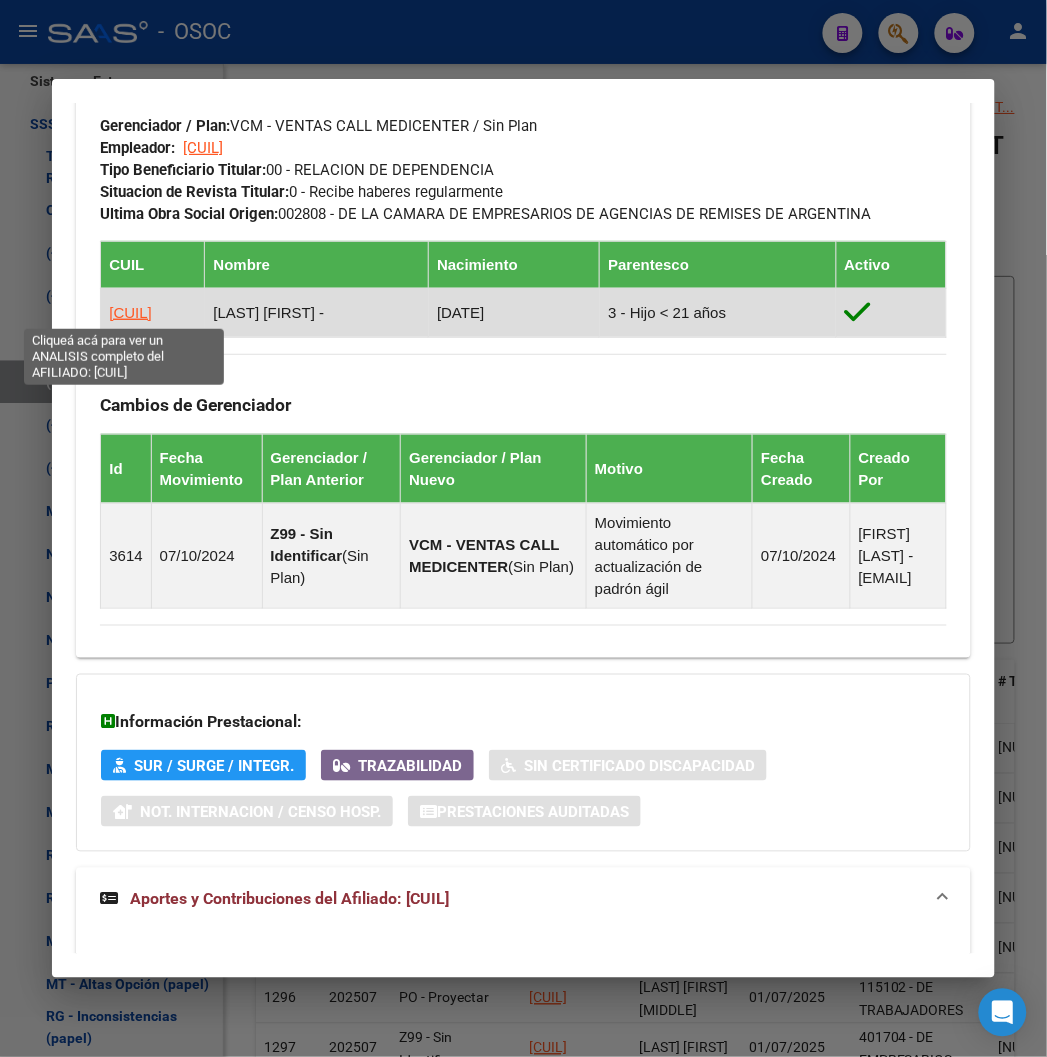 click on "27463525965" at bounding box center (130, 312) 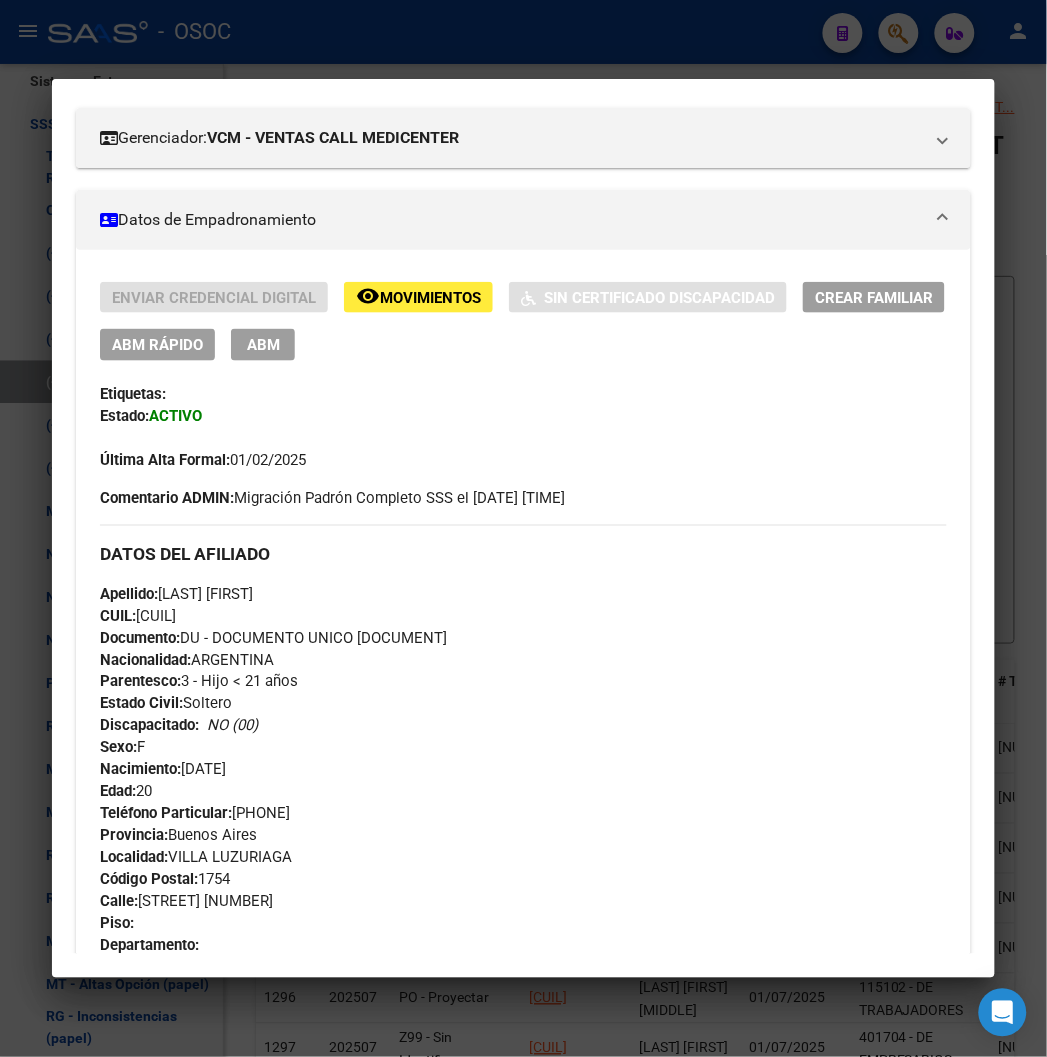 scroll, scrollTop: 333, scrollLeft: 0, axis: vertical 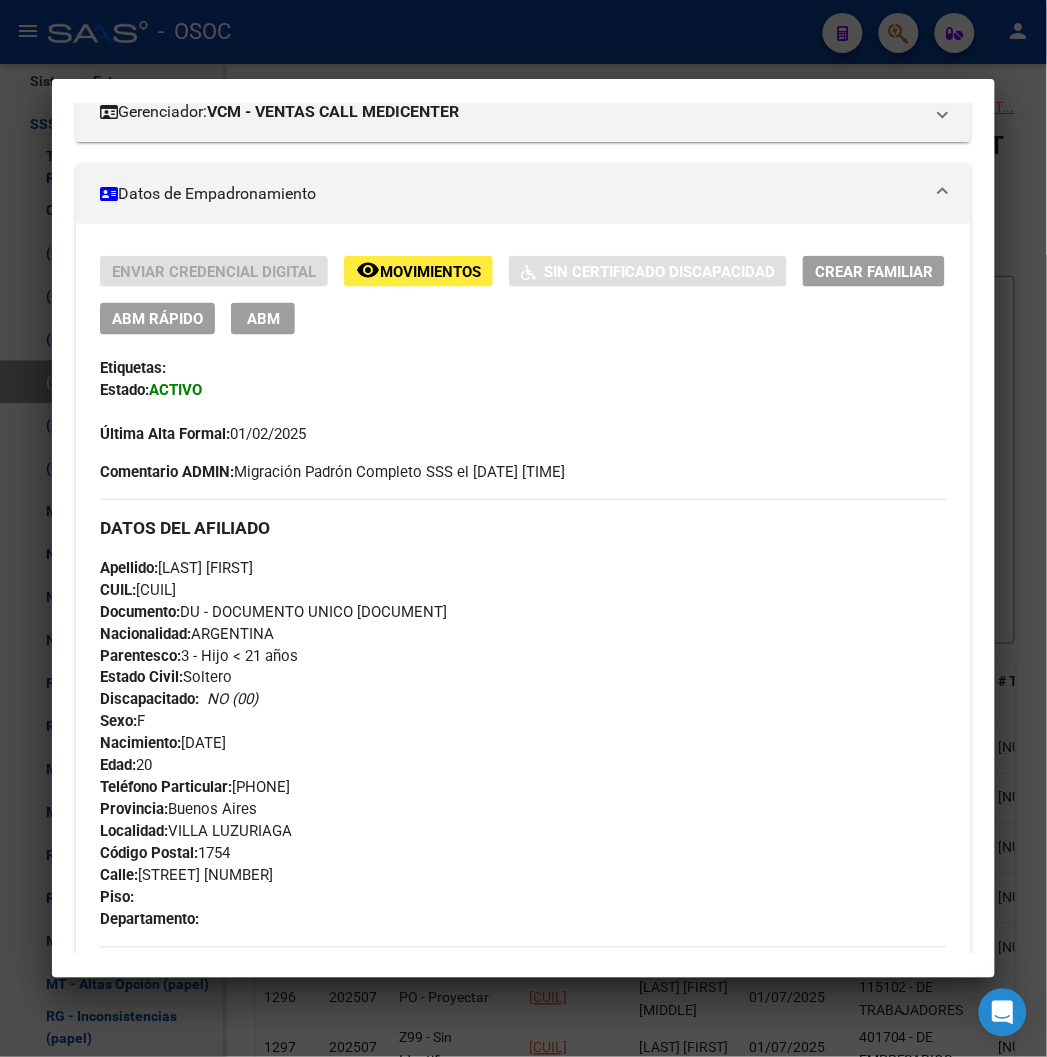 drag, startPoint x: 555, startPoint y: 72, endPoint x: 544, endPoint y: 73, distance: 11.045361 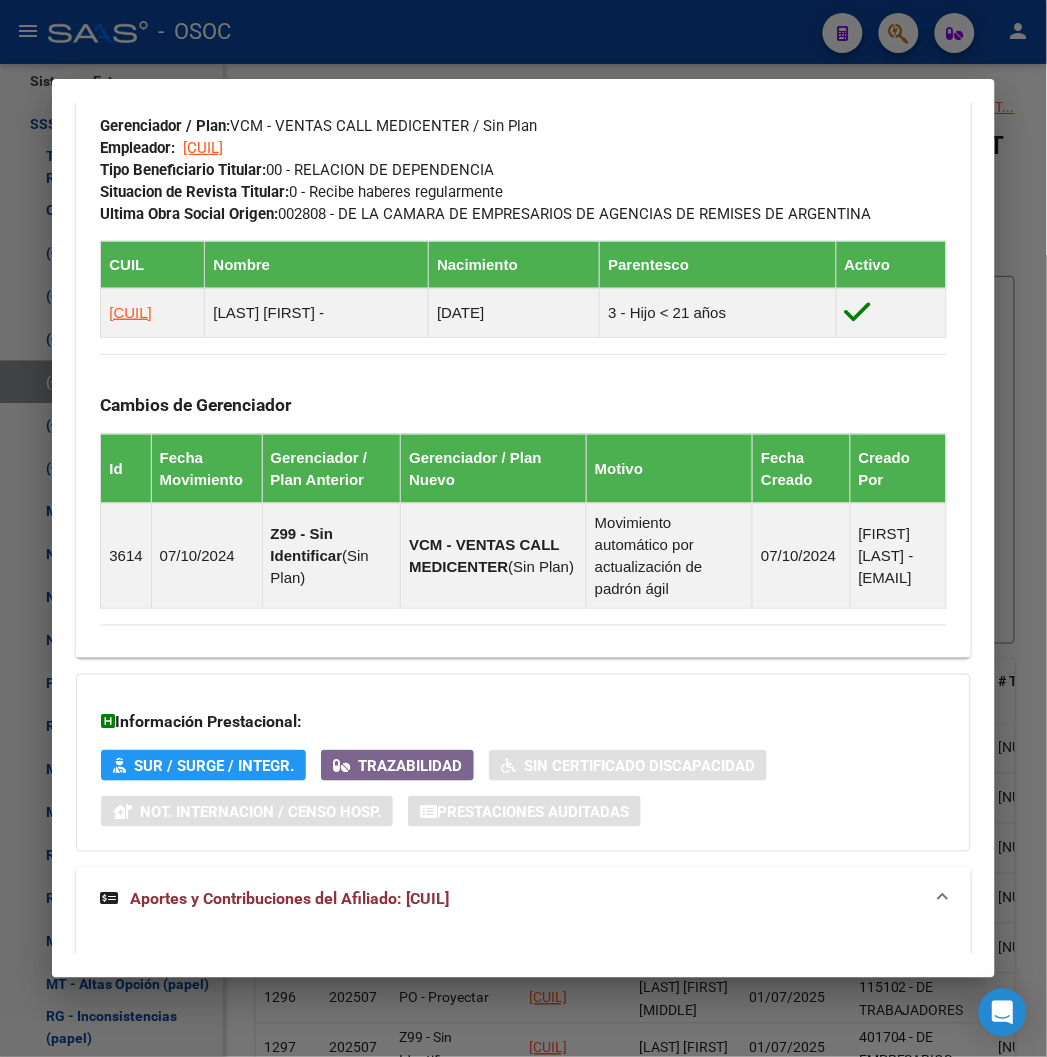 click at bounding box center [523, 528] 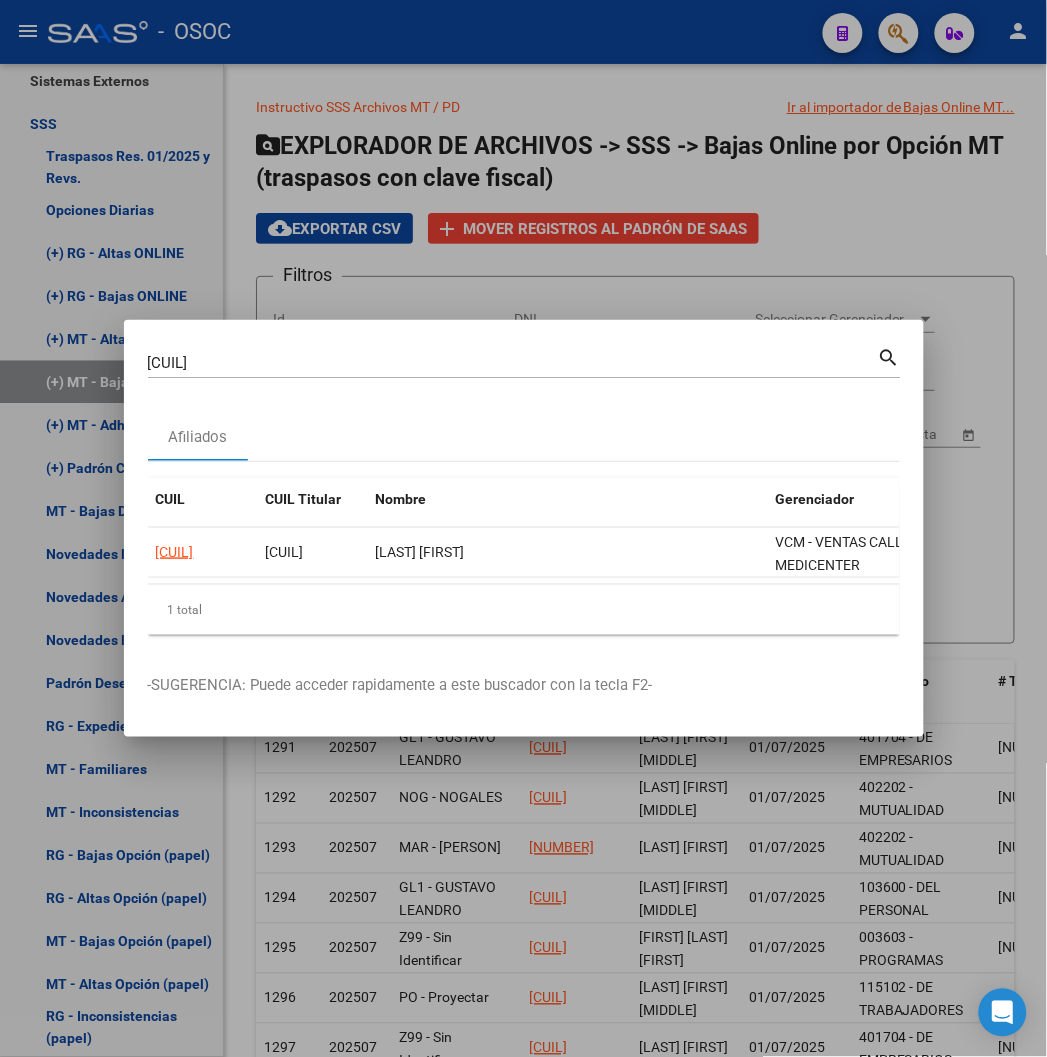 click on "20215659039" at bounding box center [513, 363] 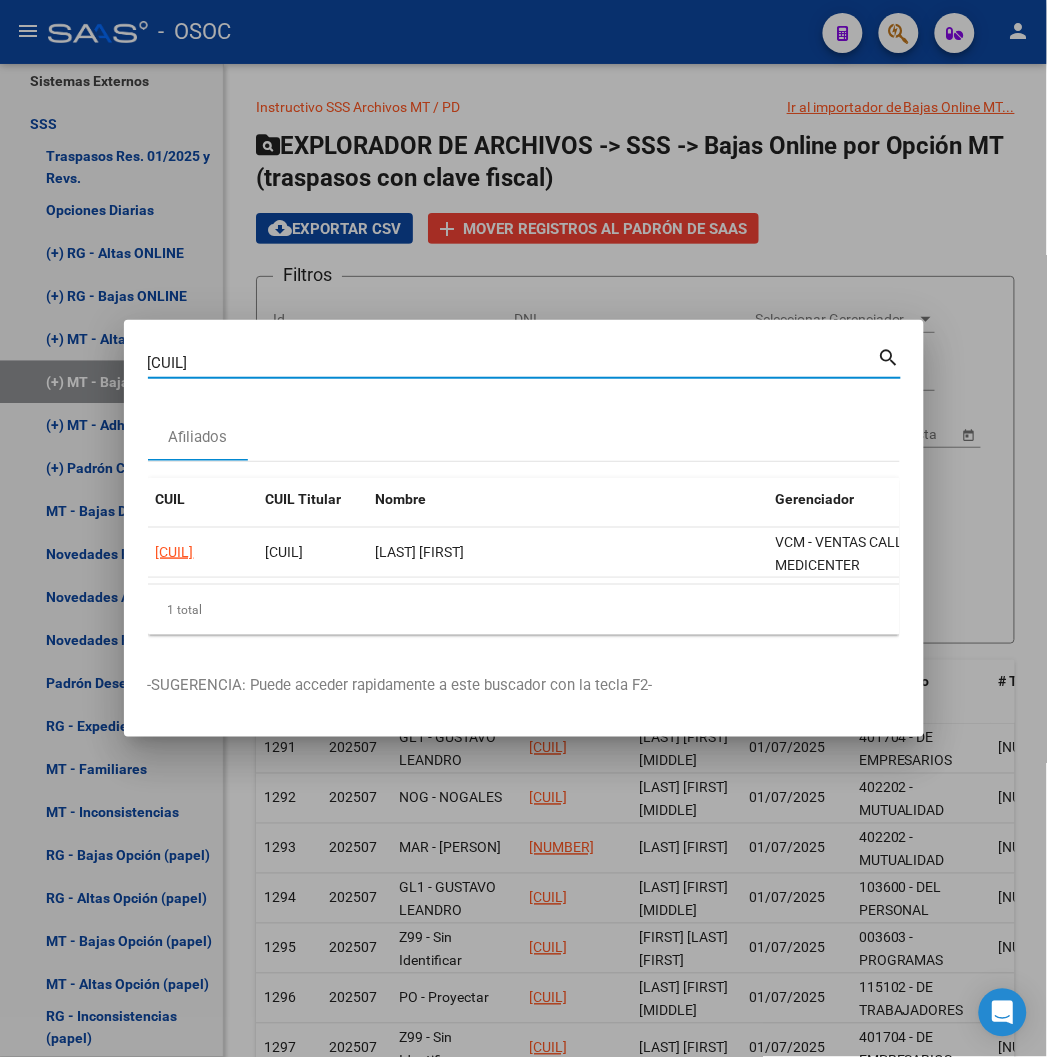 click on "20215659039" at bounding box center (513, 363) 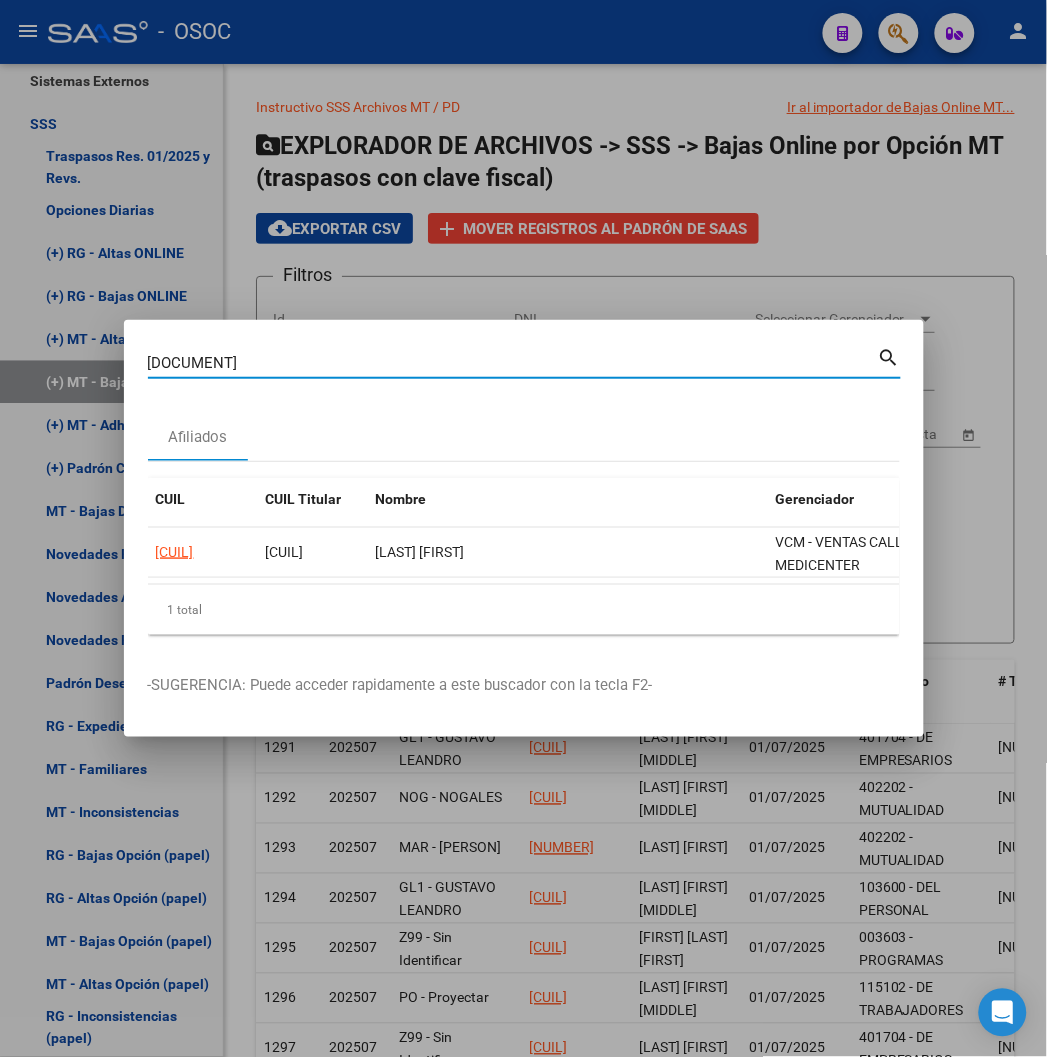 type on "25625503" 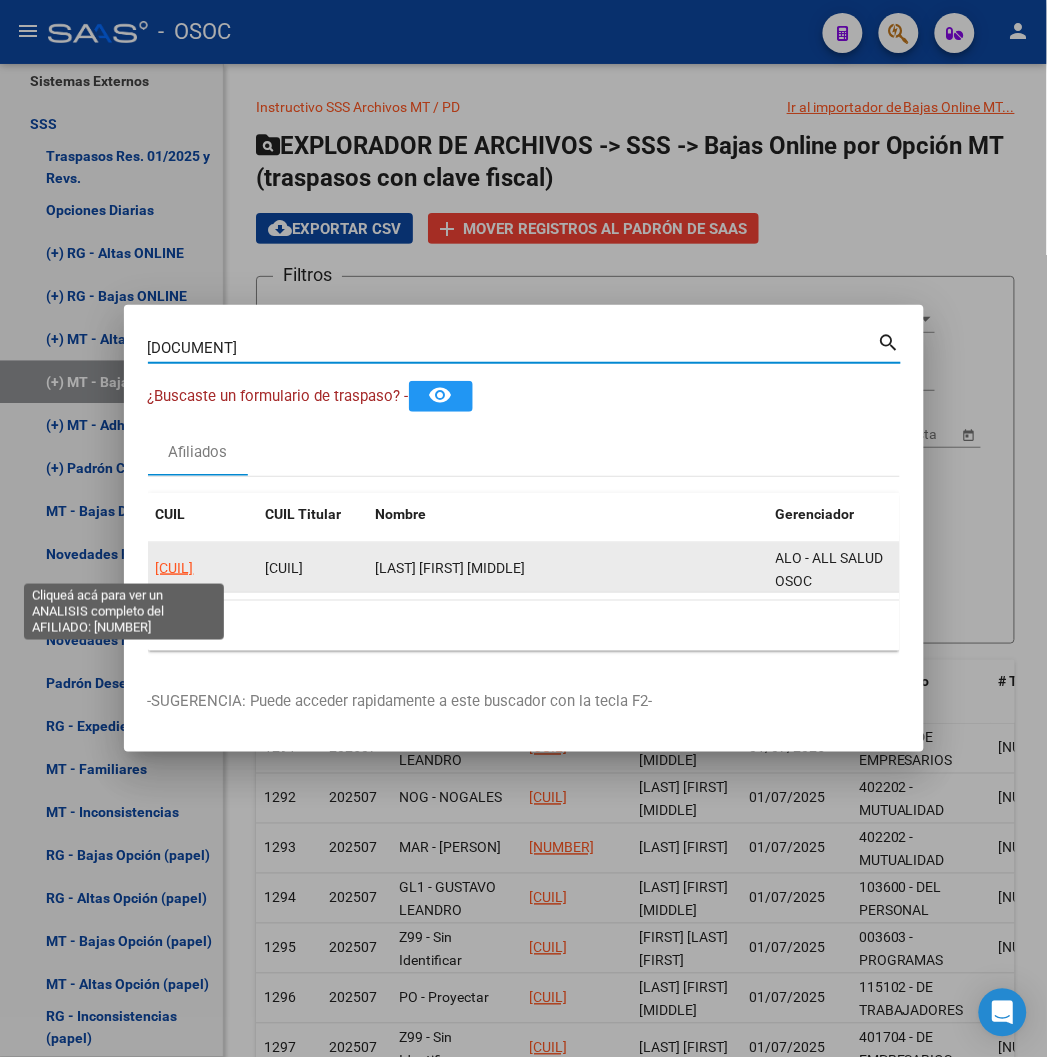 click on "20256255031" 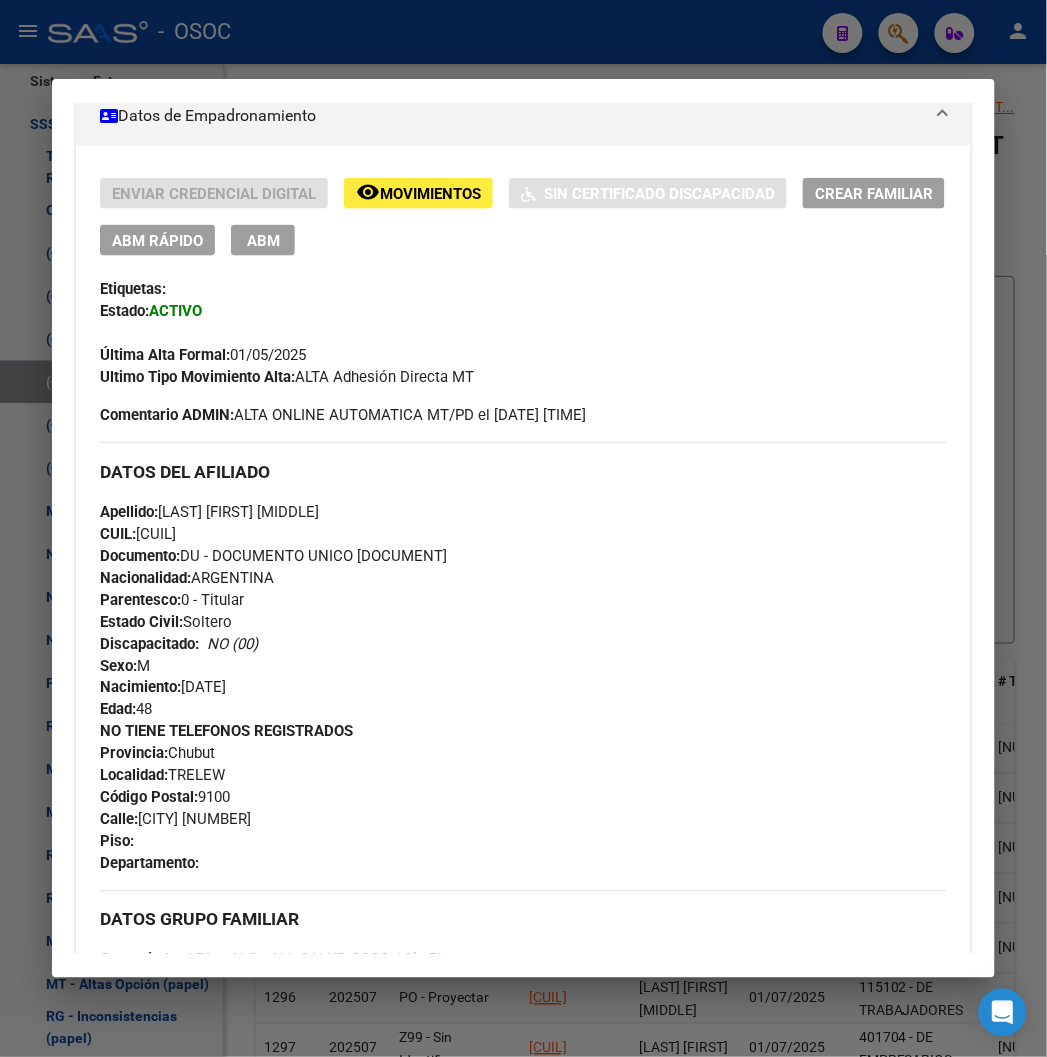 scroll, scrollTop: 888, scrollLeft: 0, axis: vertical 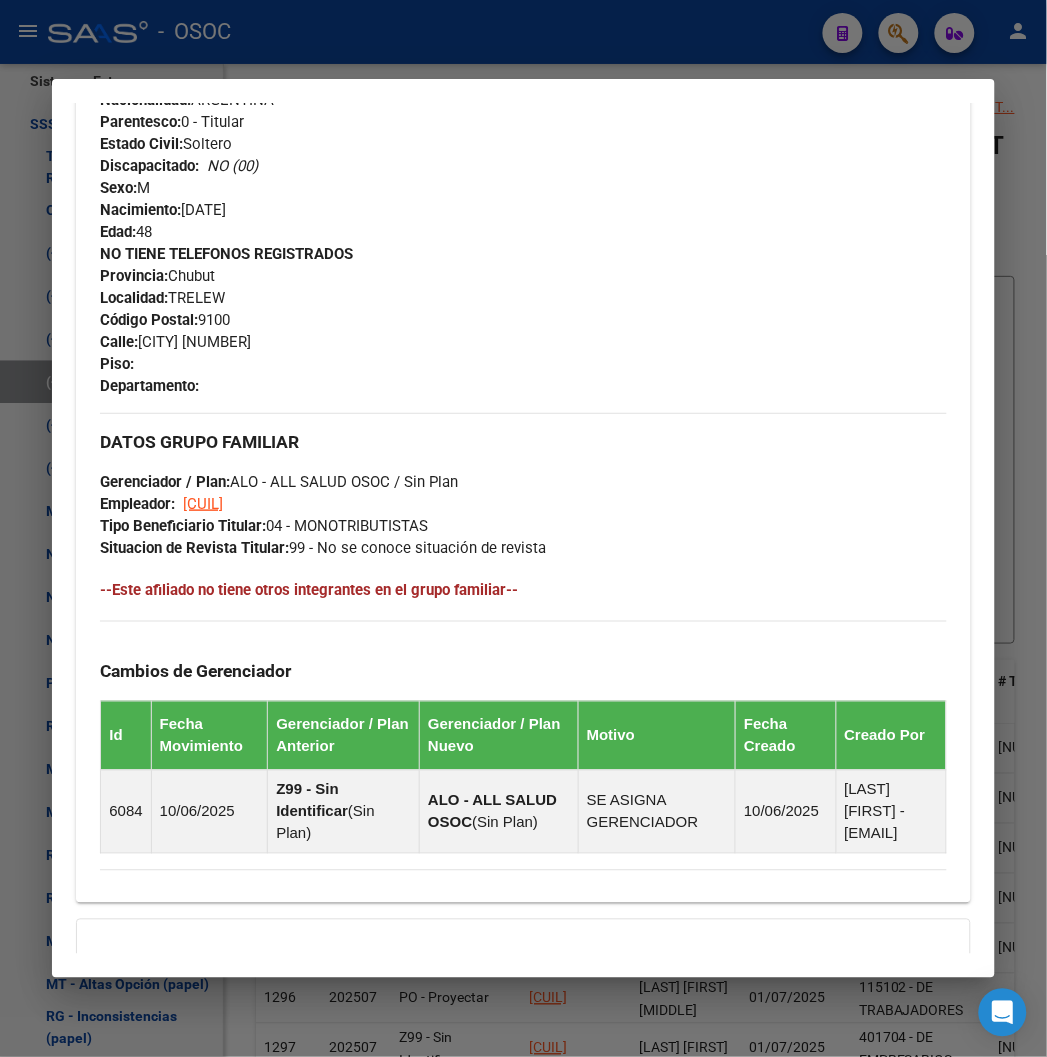 click on "--Este afiliado no tiene otros integrantes en el grupo familiar--" at bounding box center (523, 590) 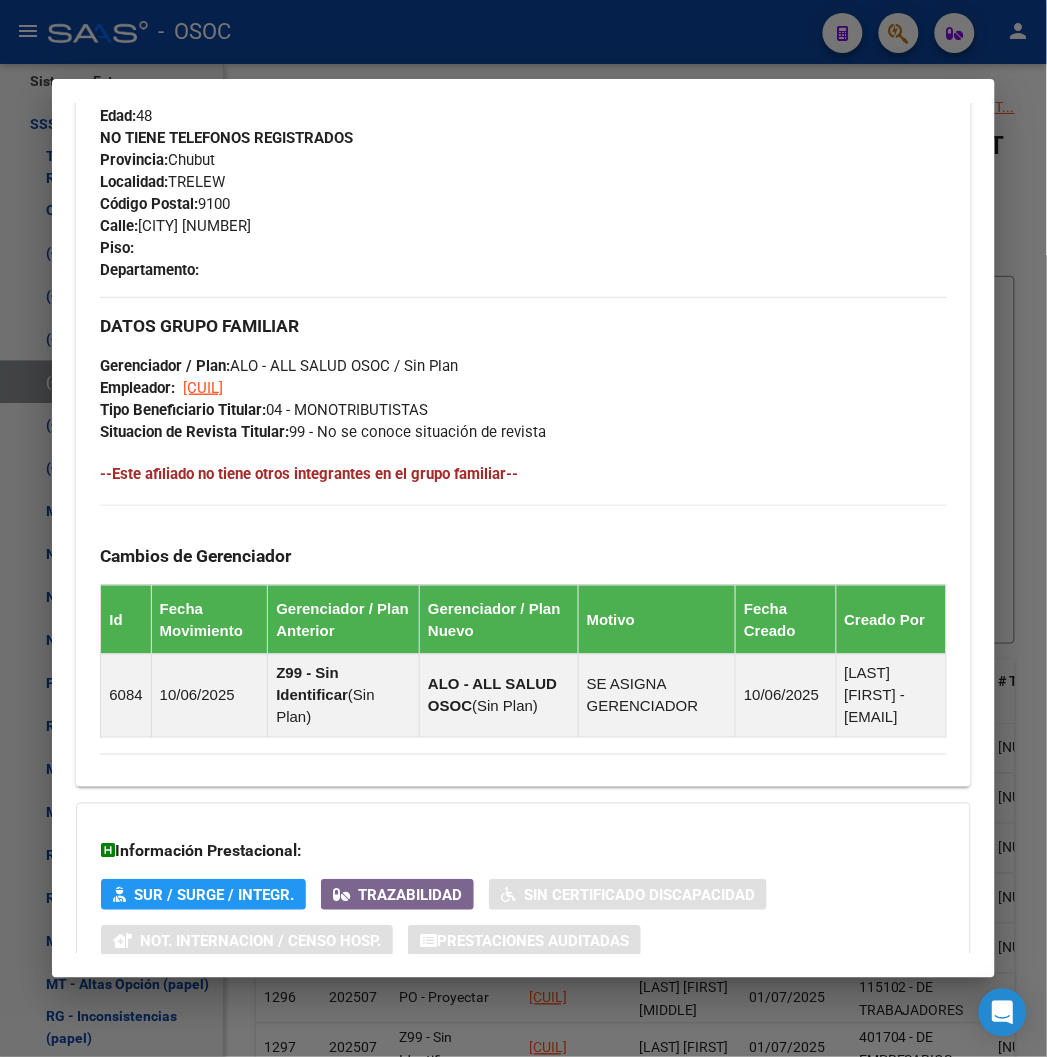 scroll, scrollTop: 1141, scrollLeft: 0, axis: vertical 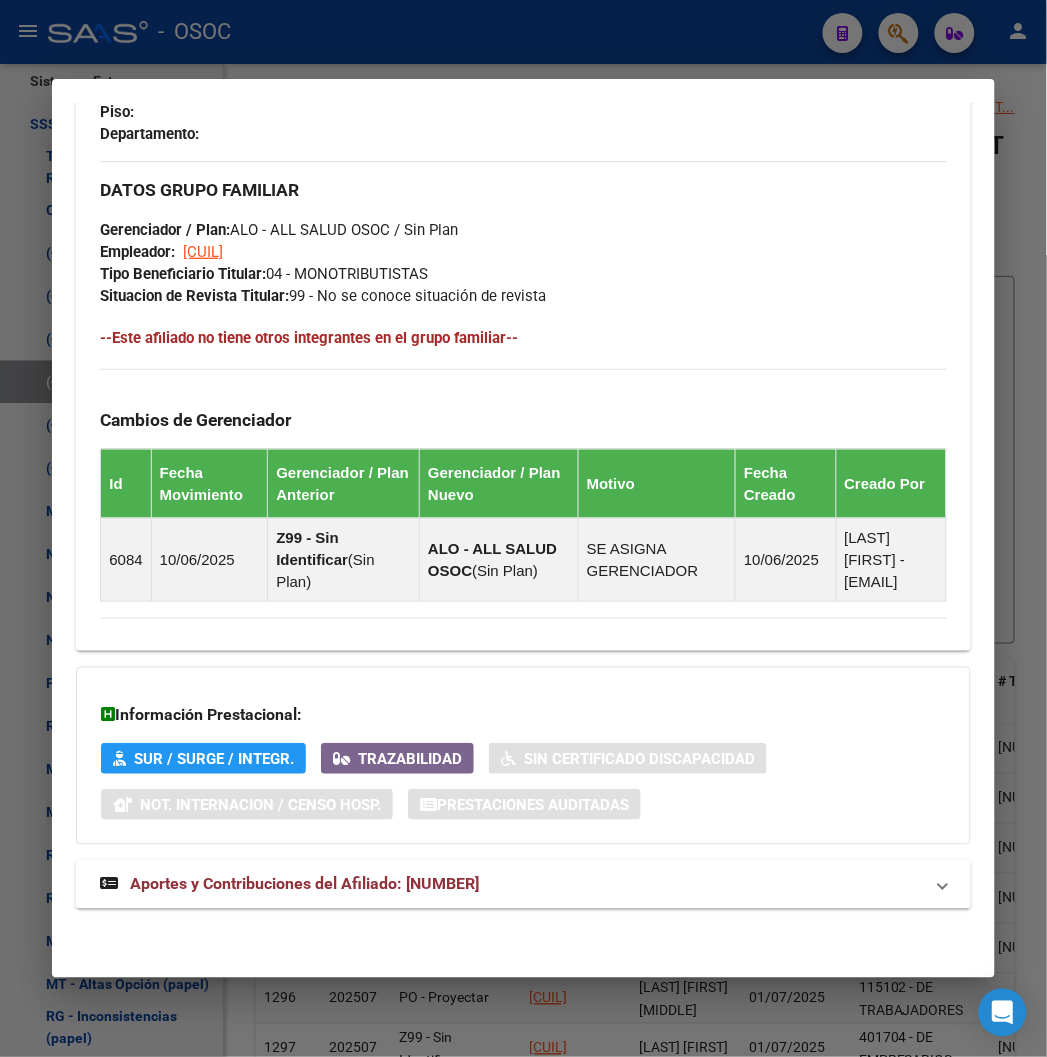 click on "Aportes y Contribuciones del Afiliado: 20256255031" at bounding box center [289, 885] 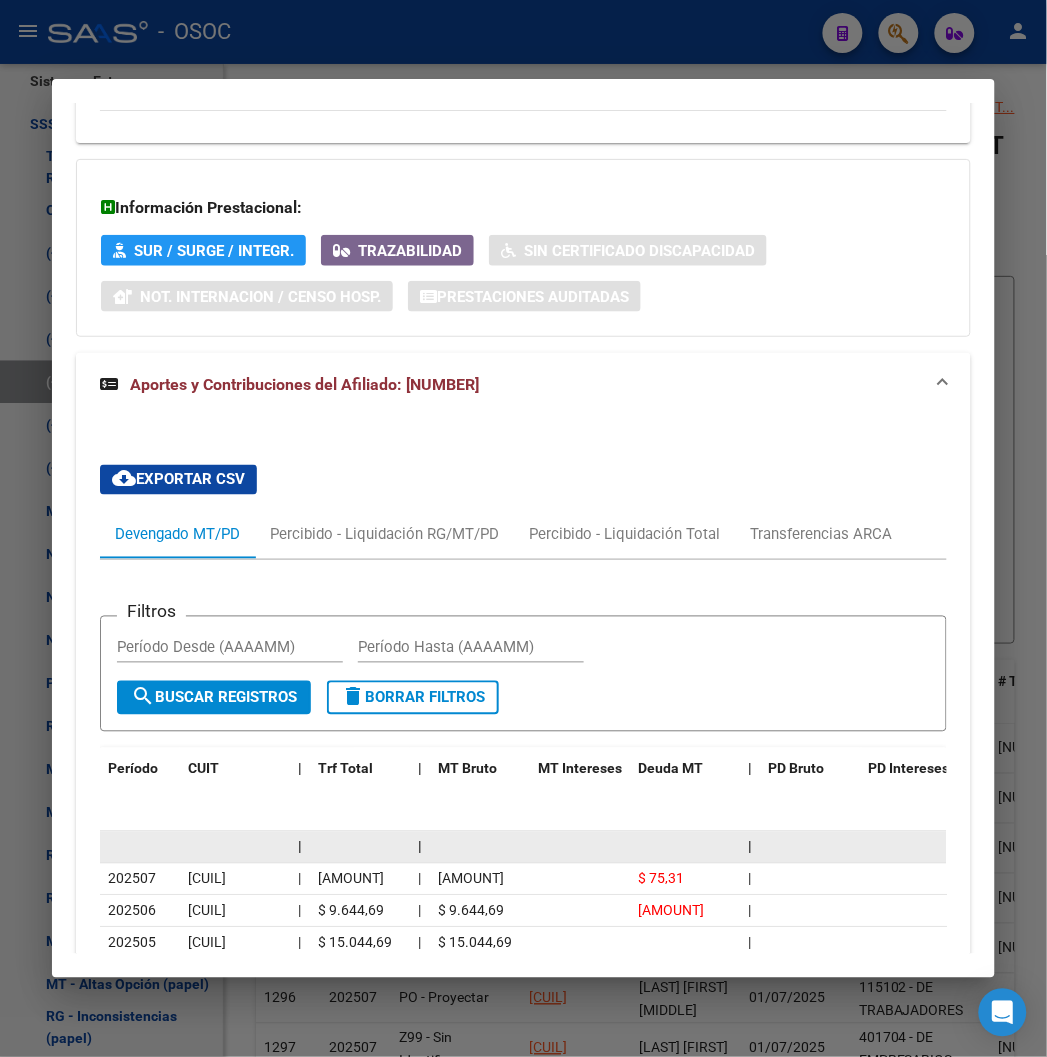 scroll, scrollTop: 1820, scrollLeft: 0, axis: vertical 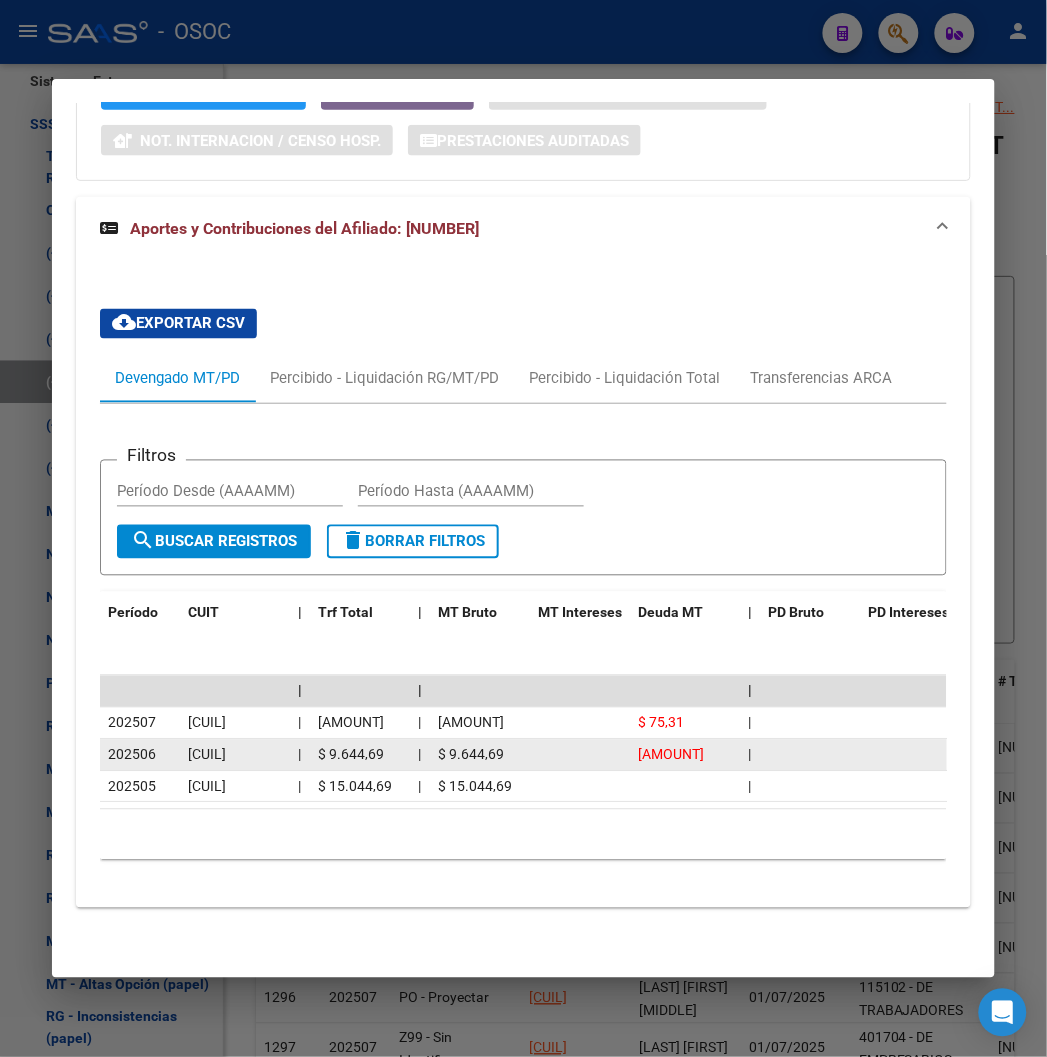 click on "$ 9.644,69" 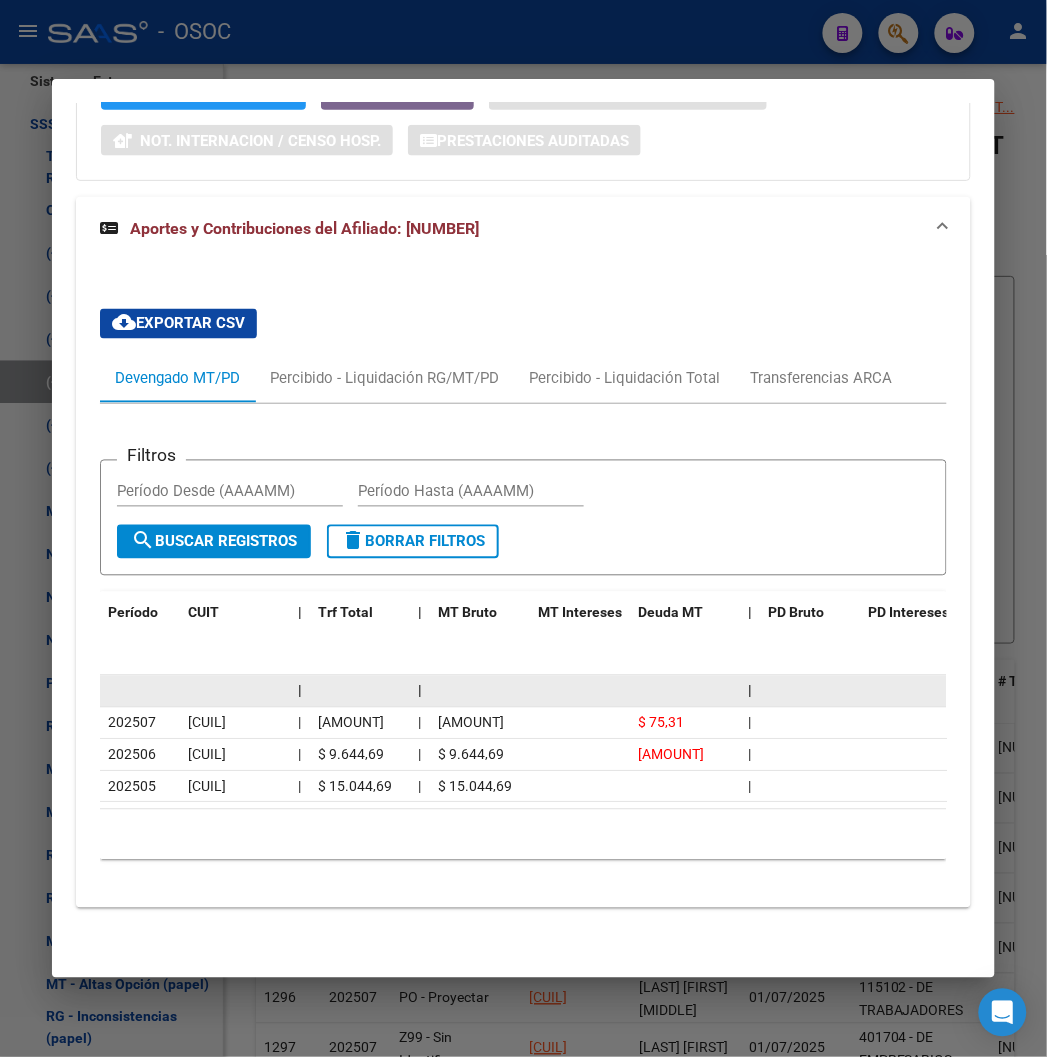 scroll, scrollTop: 1820, scrollLeft: 0, axis: vertical 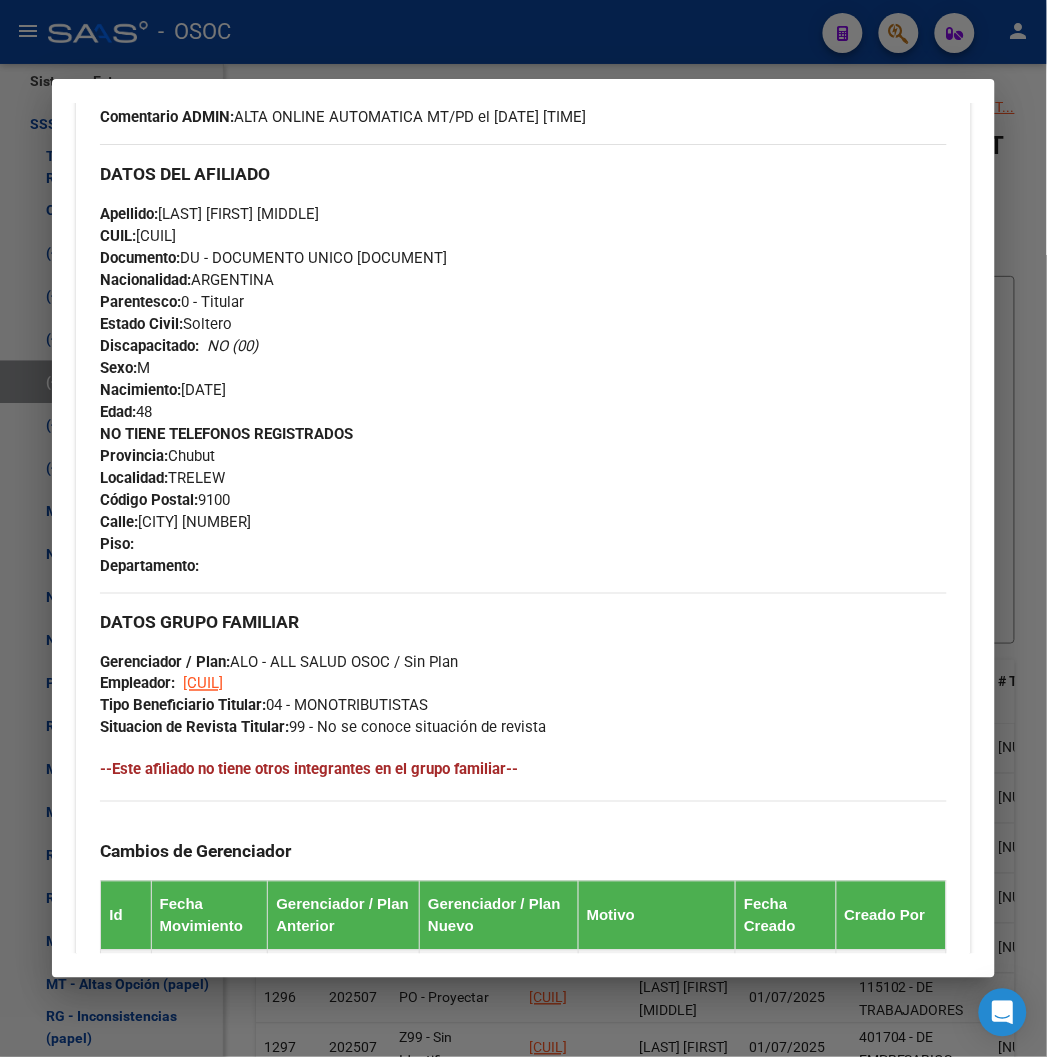click at bounding box center [523, 528] 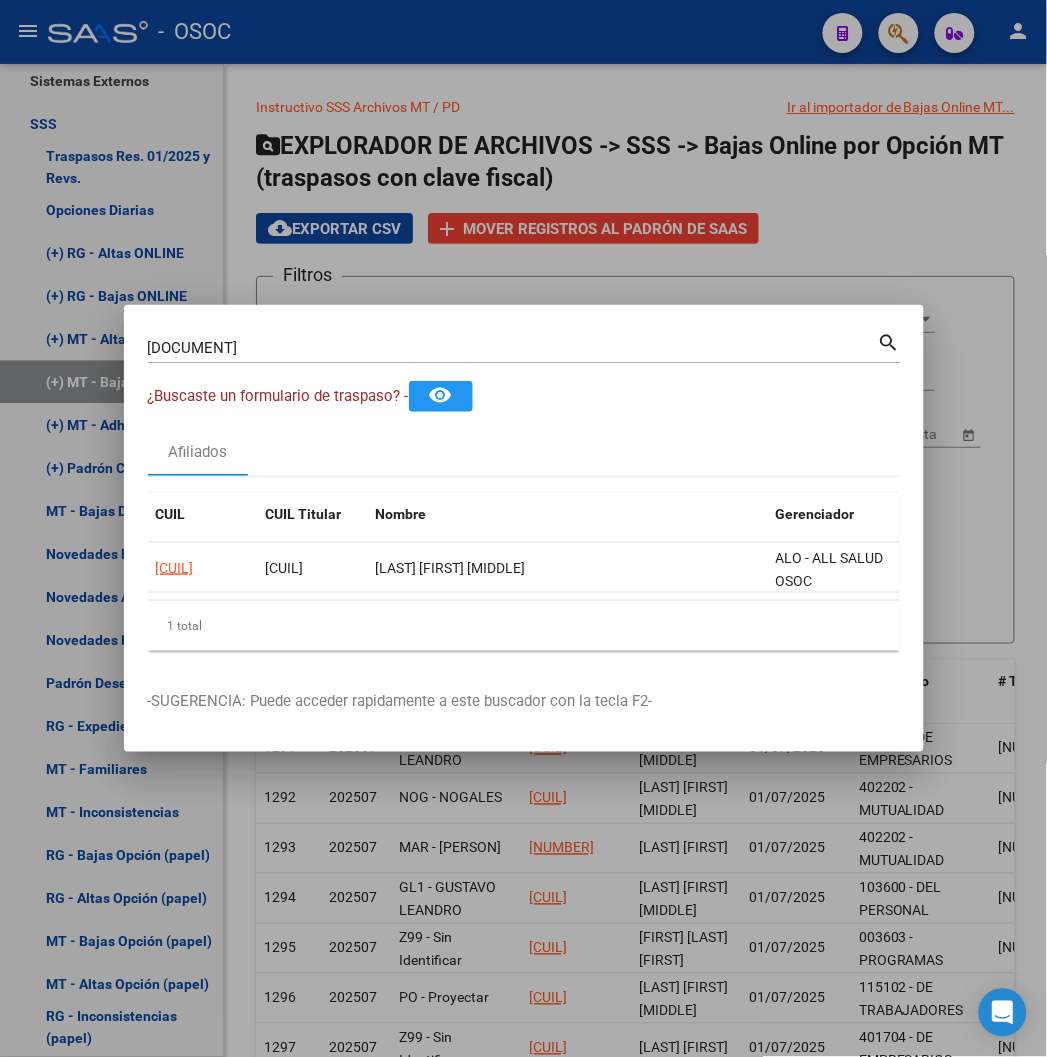 click on "25625503 Buscar (apellido, dni, cuil, nro traspaso, cuit, obra social)" at bounding box center [513, 348] 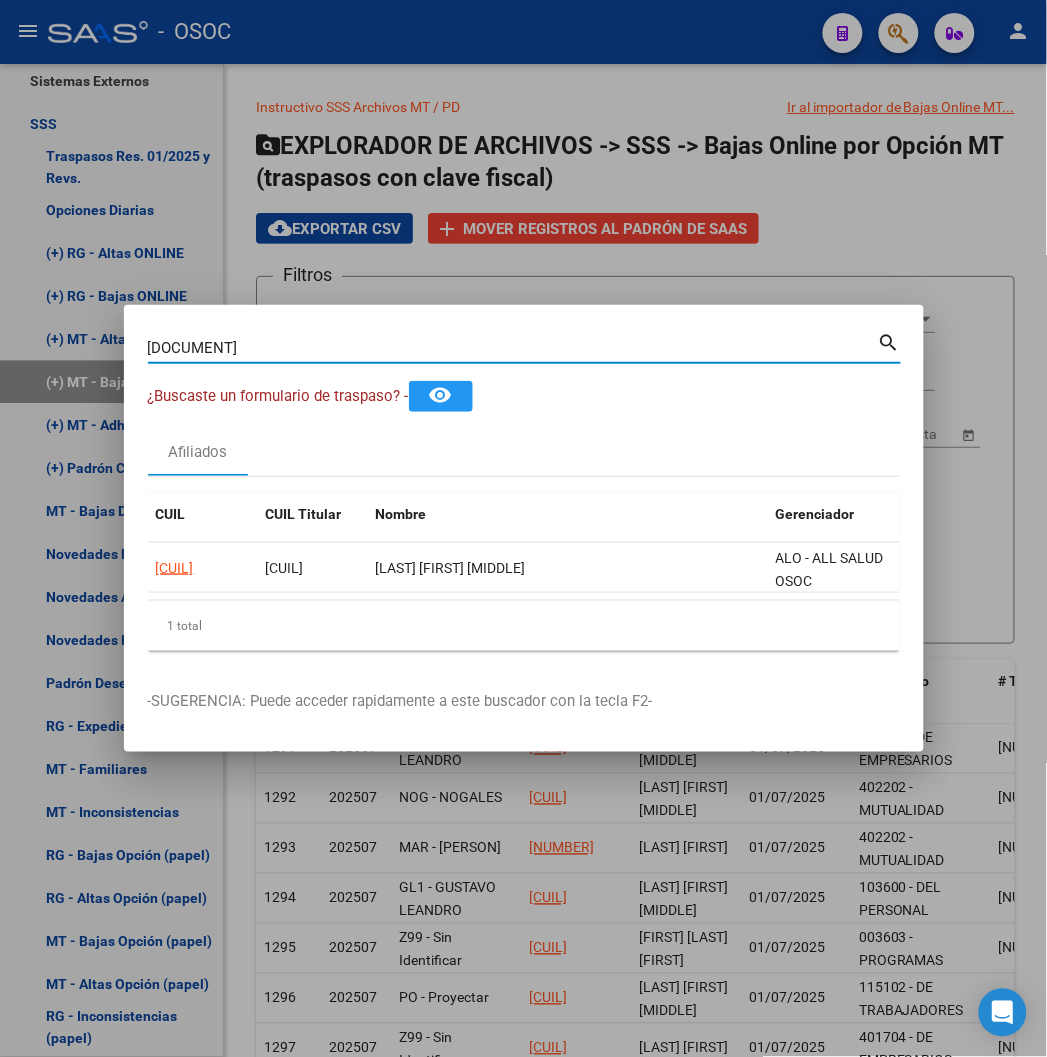 click on "25625503" at bounding box center (513, 348) 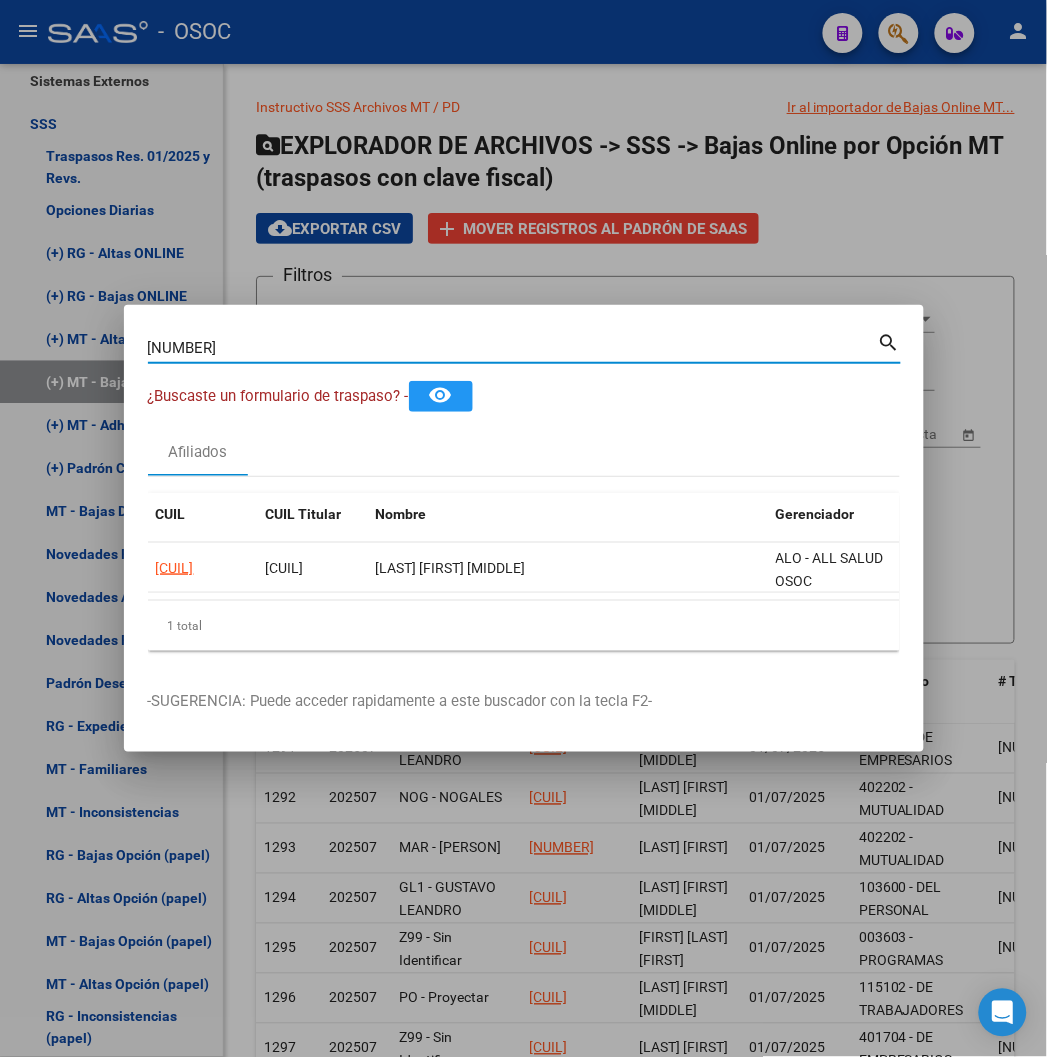 type on "26873643" 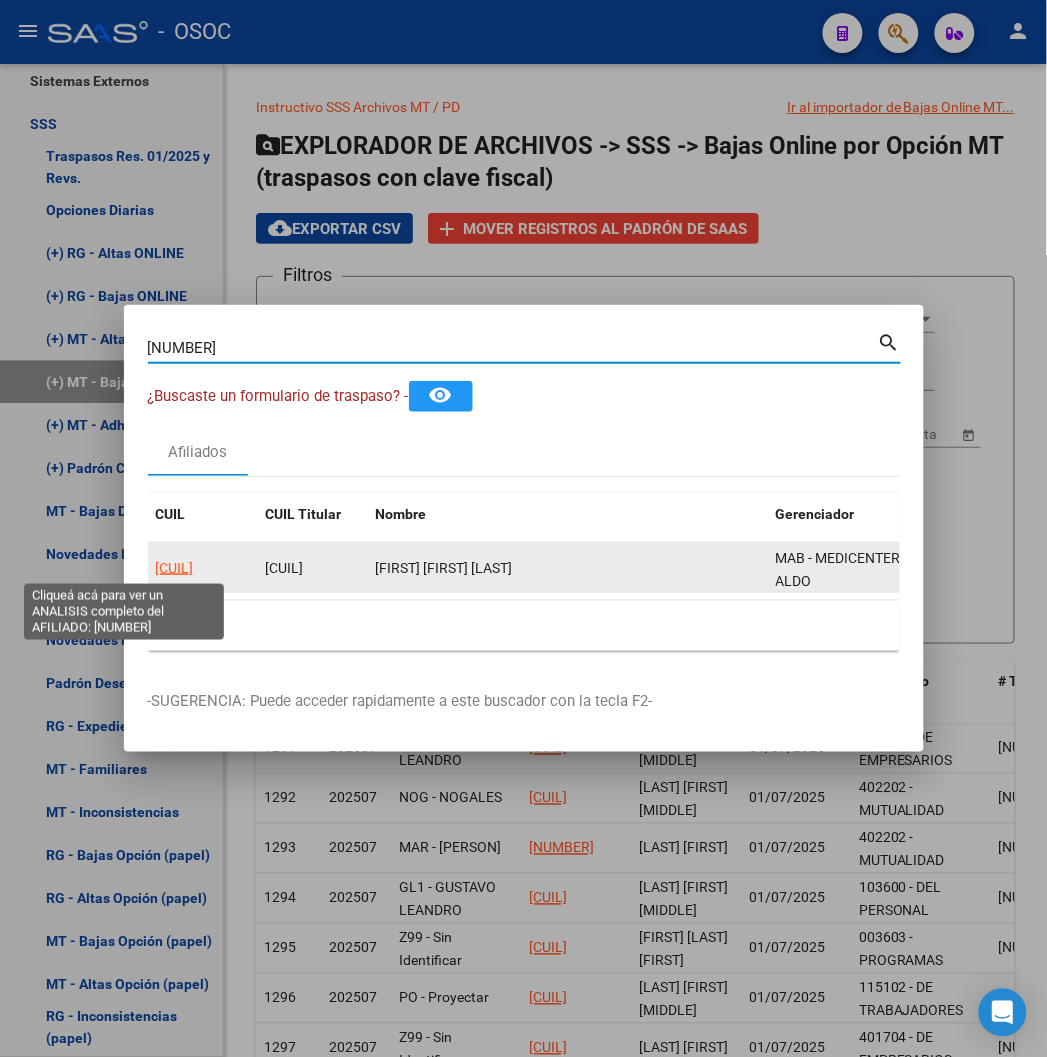 click on "27268736439" 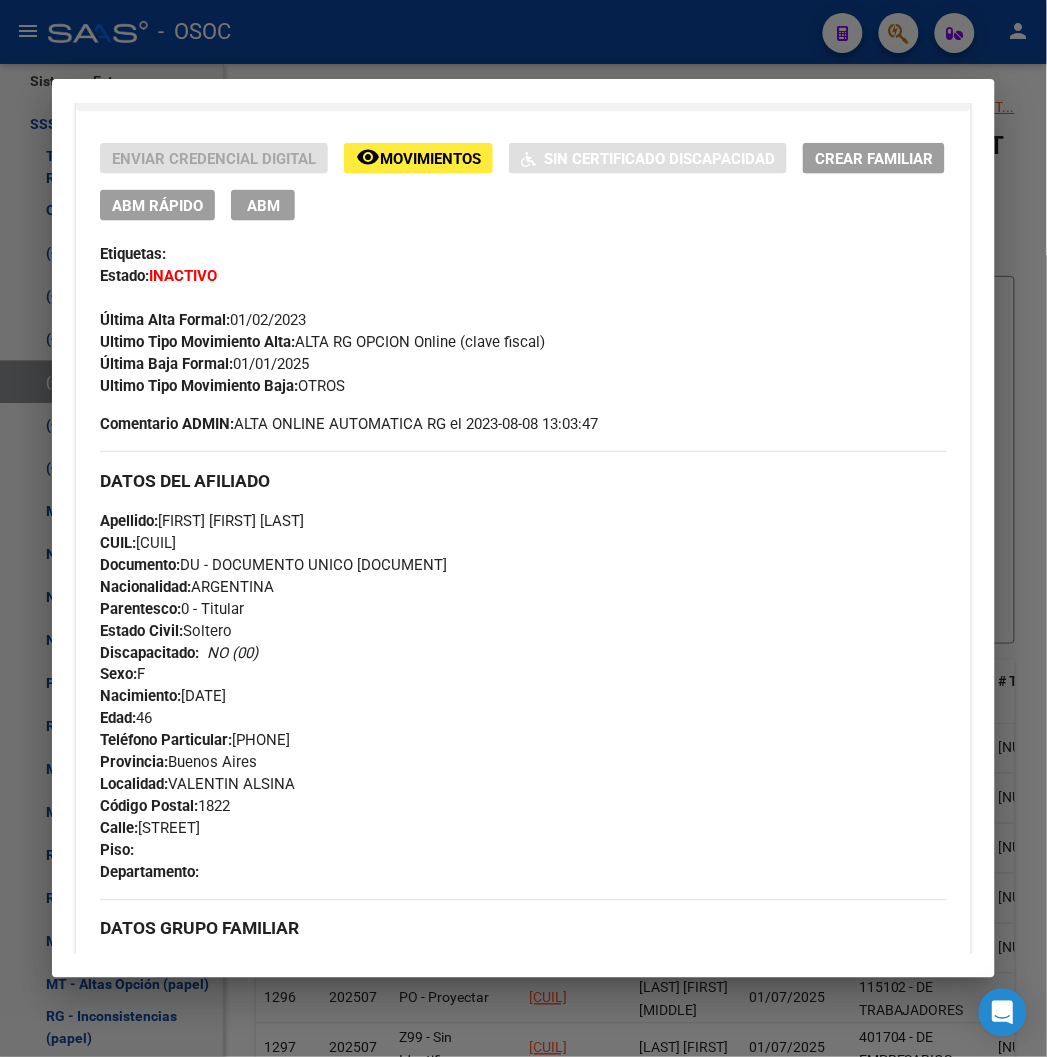scroll, scrollTop: 444, scrollLeft: 0, axis: vertical 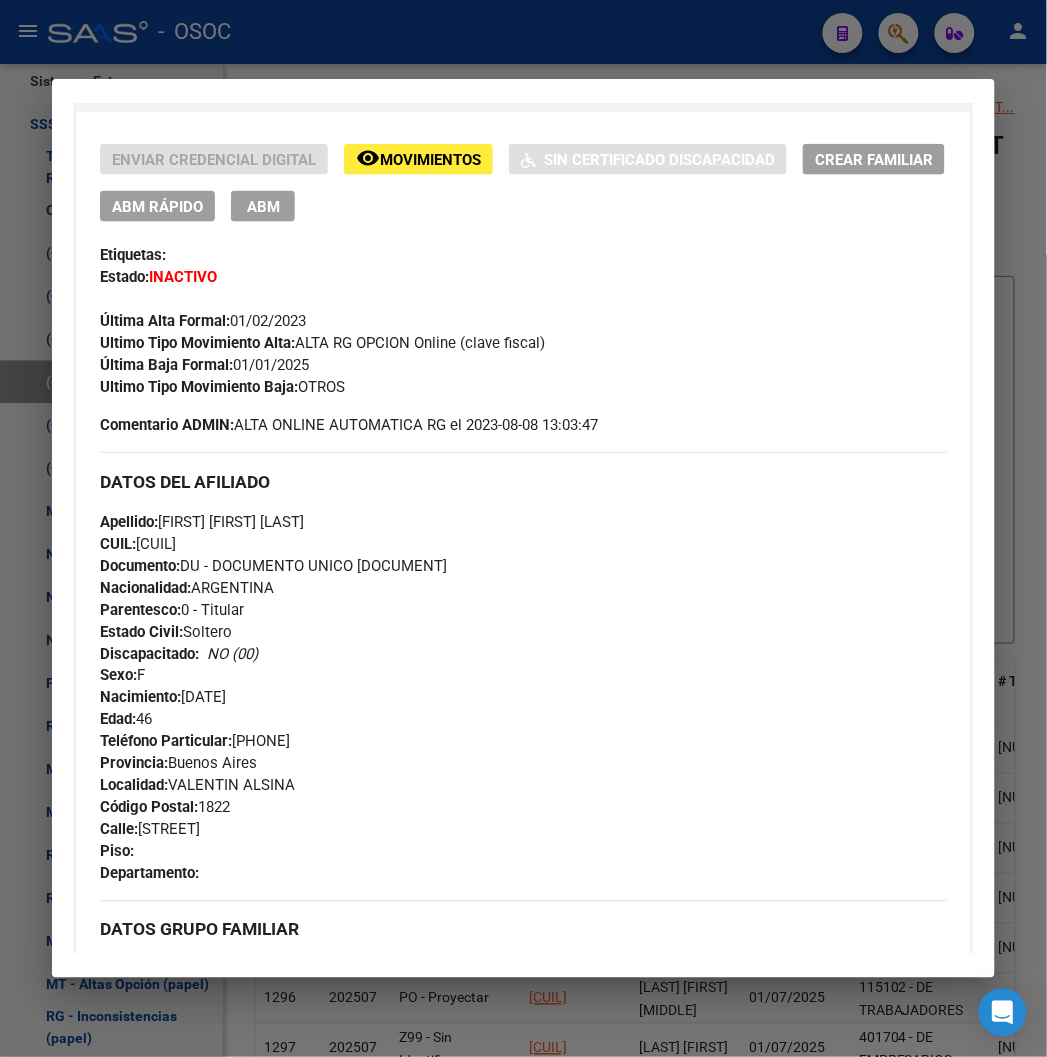 drag, startPoint x: 376, startPoint y: 41, endPoint x: 242, endPoint y: 264, distance: 260.16342 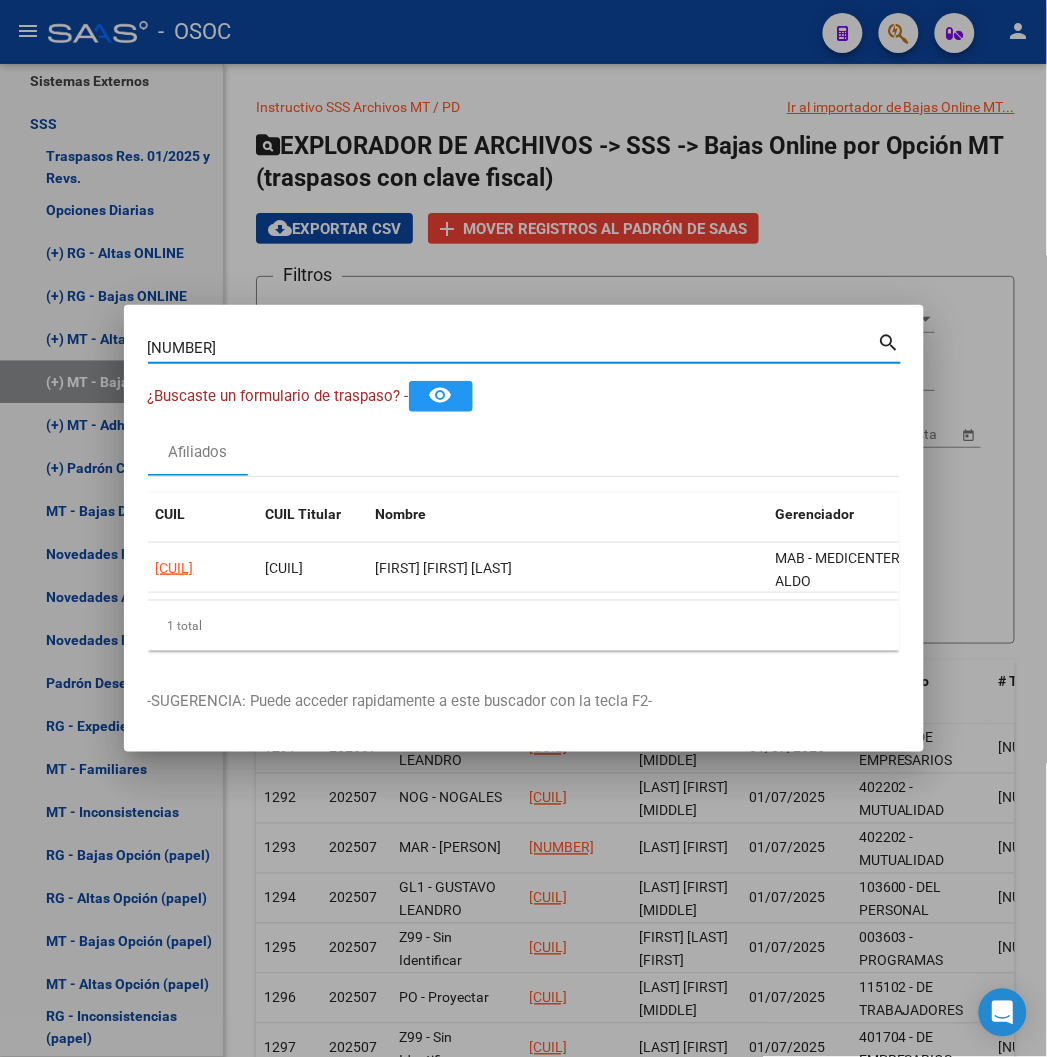 click on "26873643" at bounding box center [513, 348] 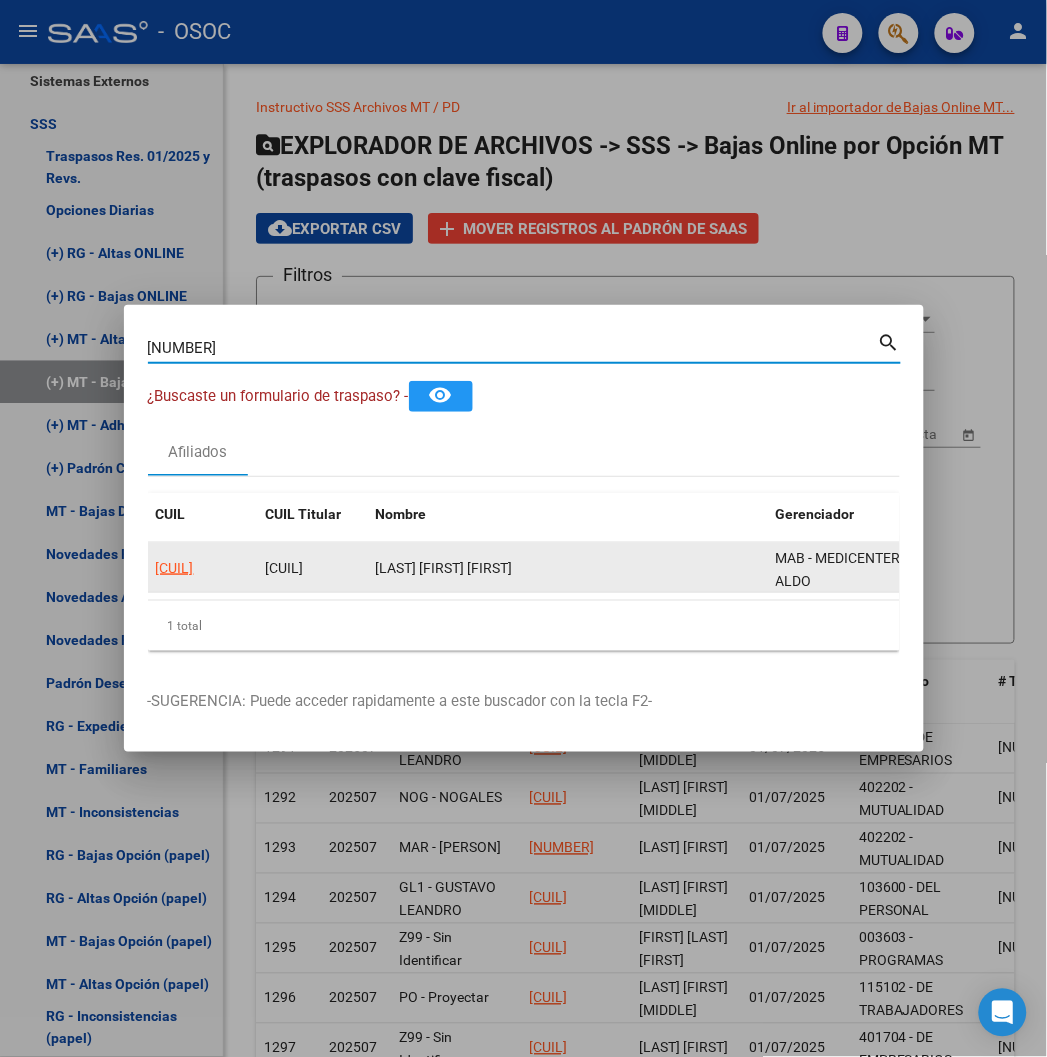 click on "[NUMBER]" 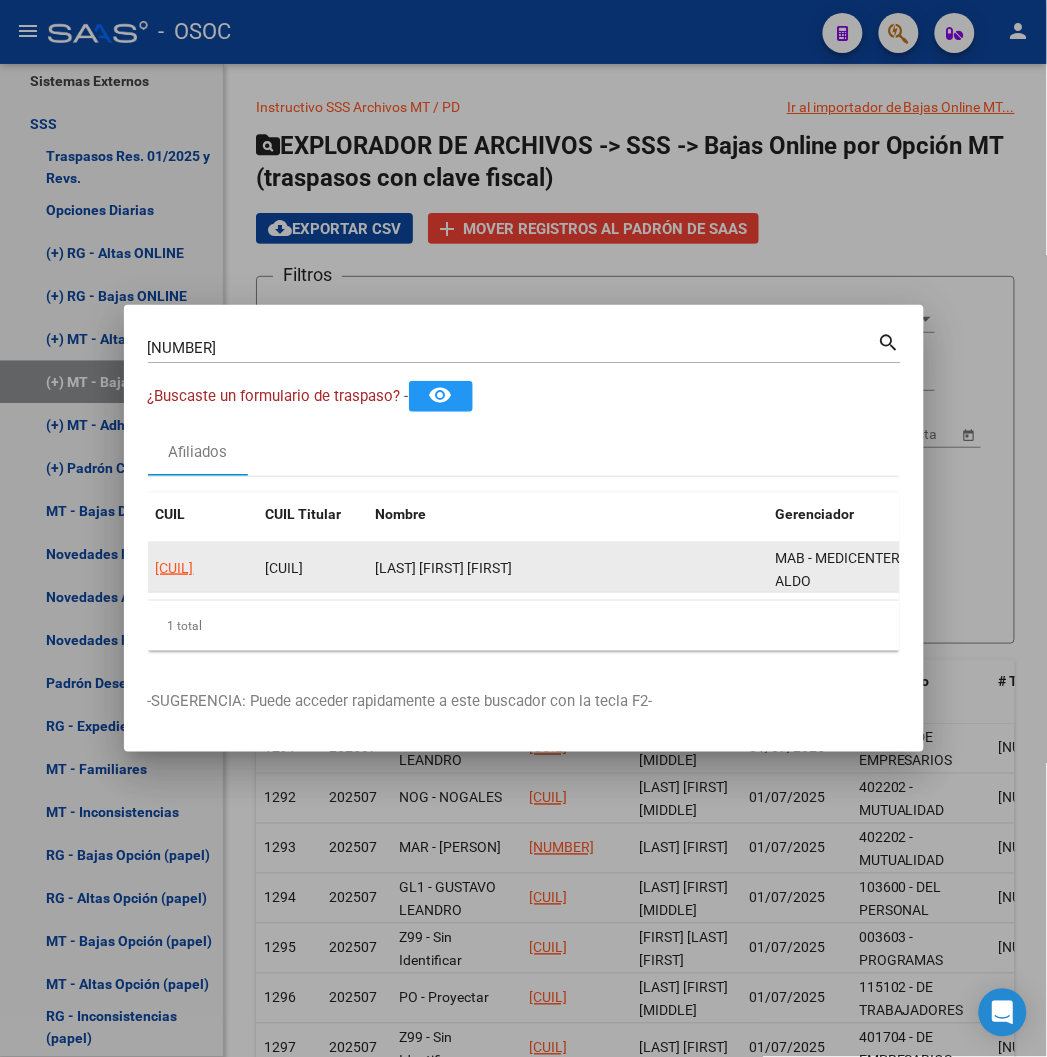 click on "[NUMBER]" 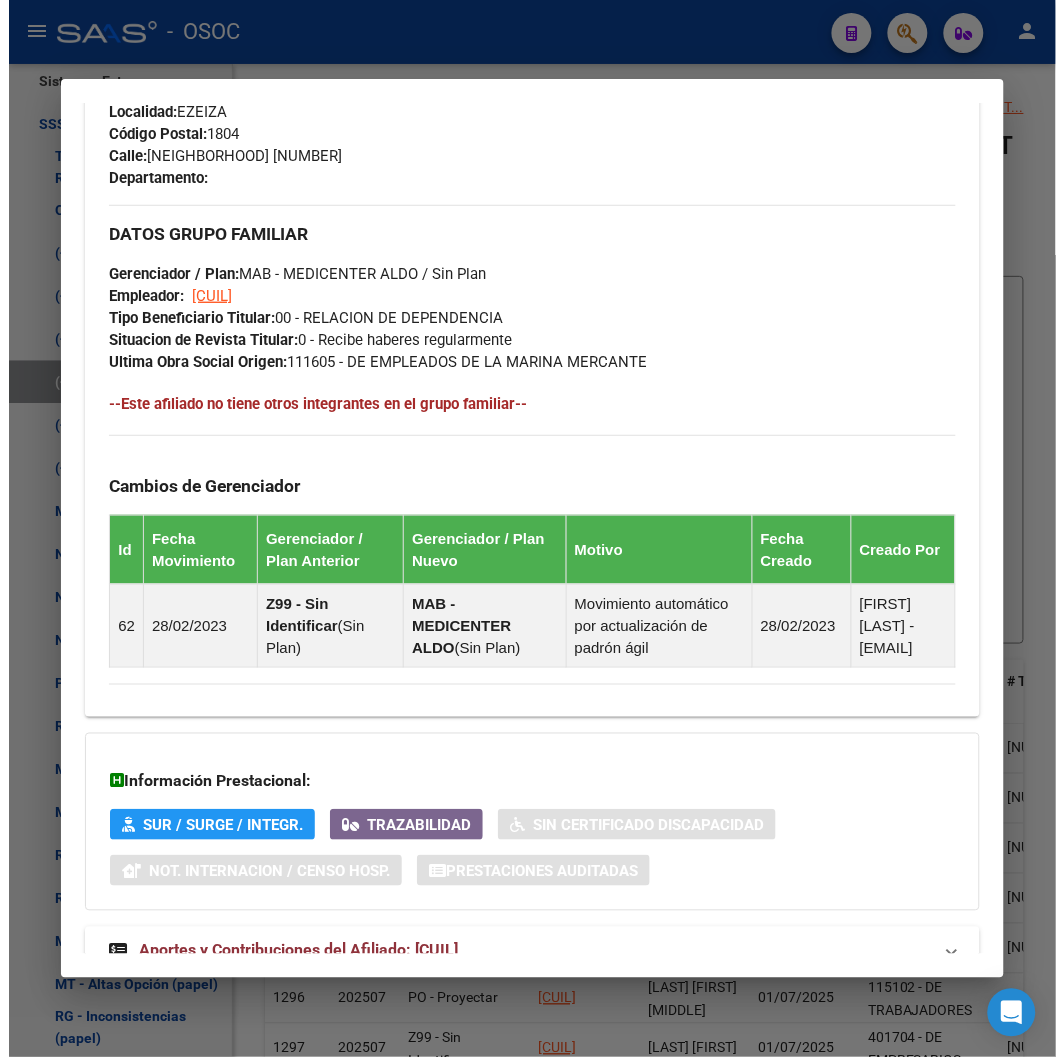 scroll, scrollTop: 984, scrollLeft: 0, axis: vertical 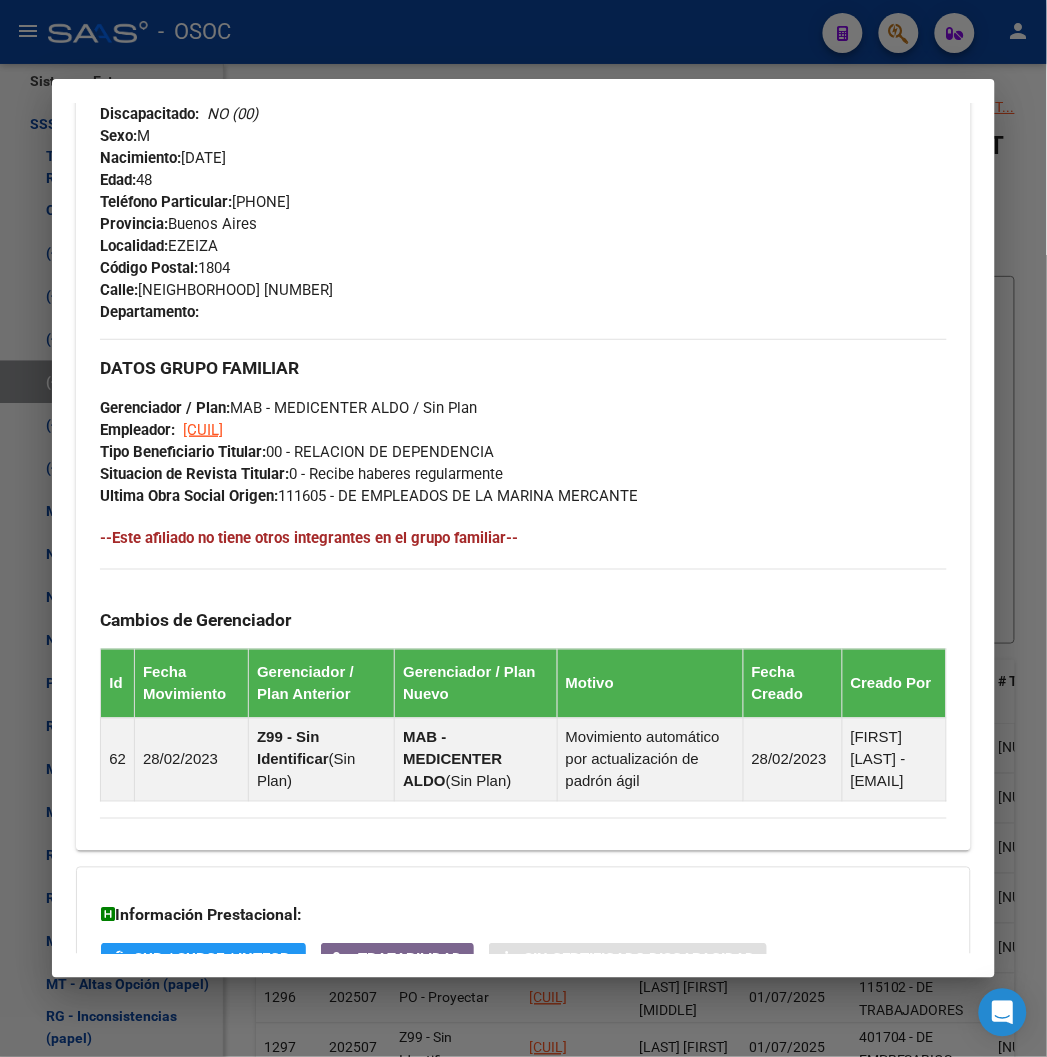 click at bounding box center [523, 528] 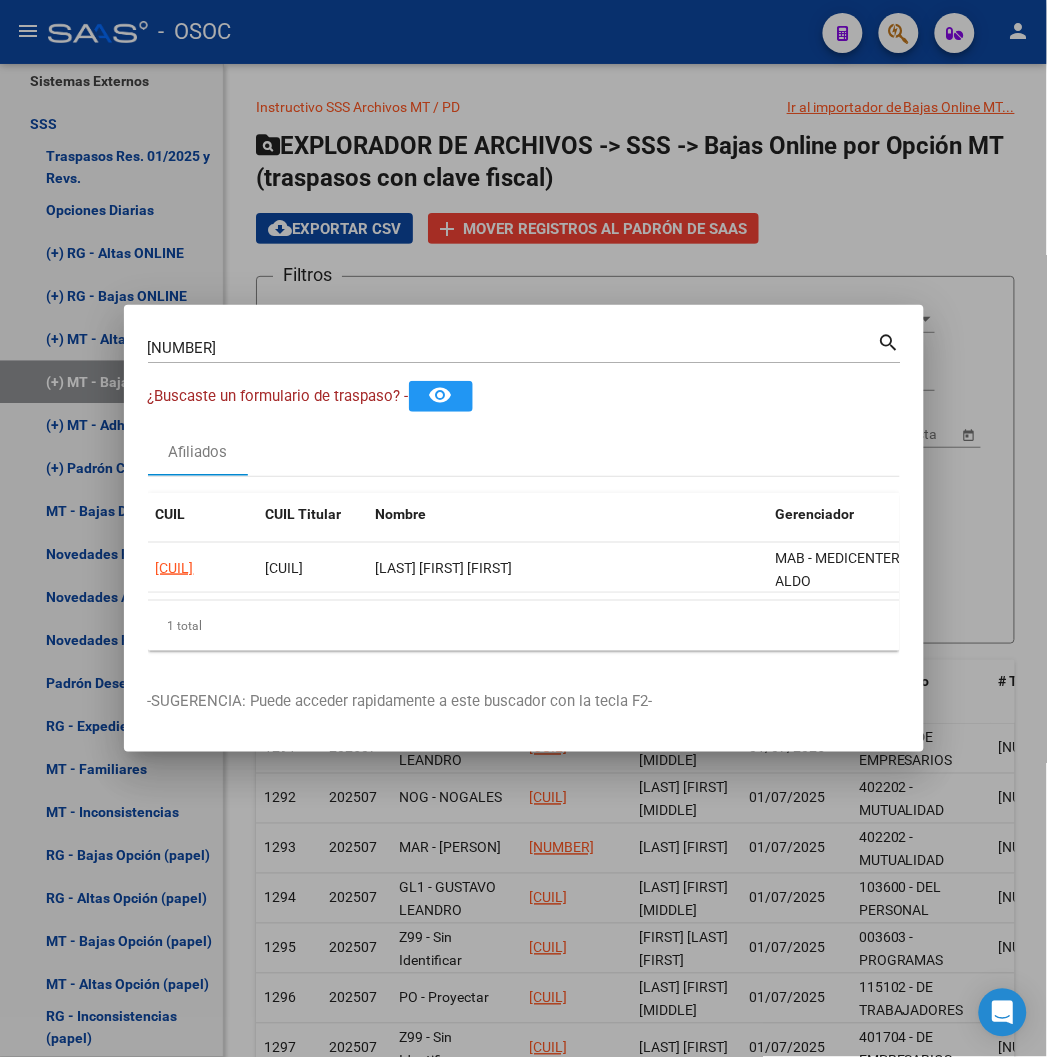 click on "25542464 Buscar (apellido, dni, cuil, nro traspaso, cuit, obra social)" at bounding box center (513, 348) 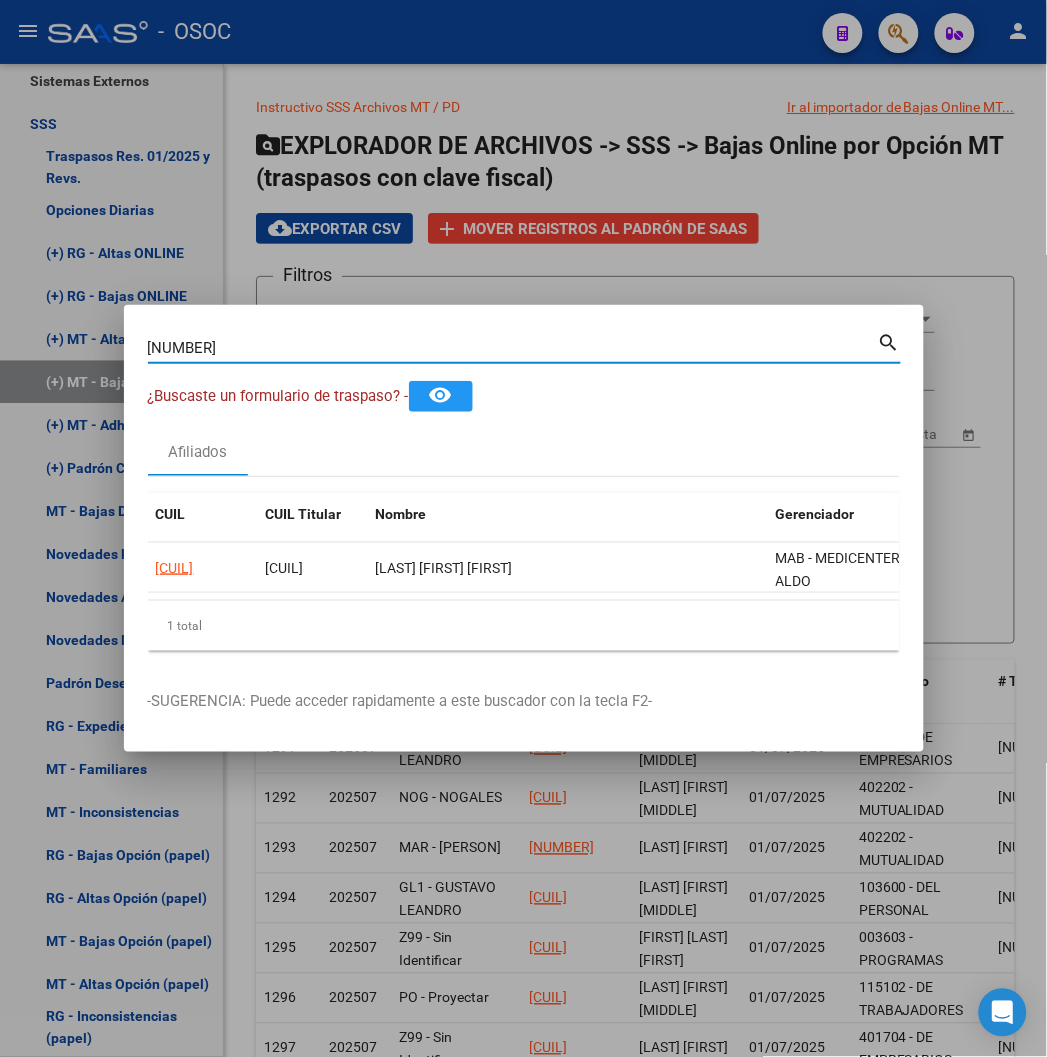 click on "25542464" at bounding box center [513, 348] 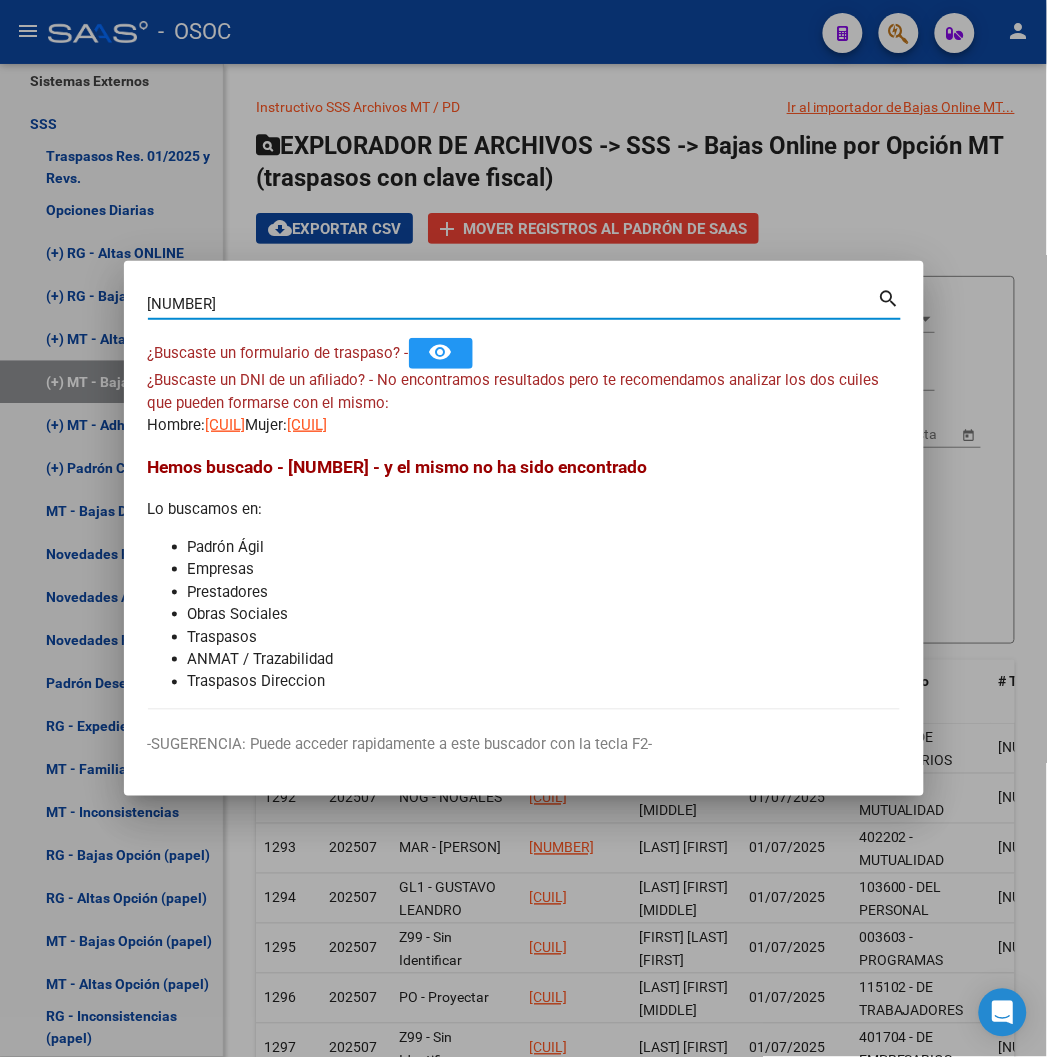 click at bounding box center (523, 528) 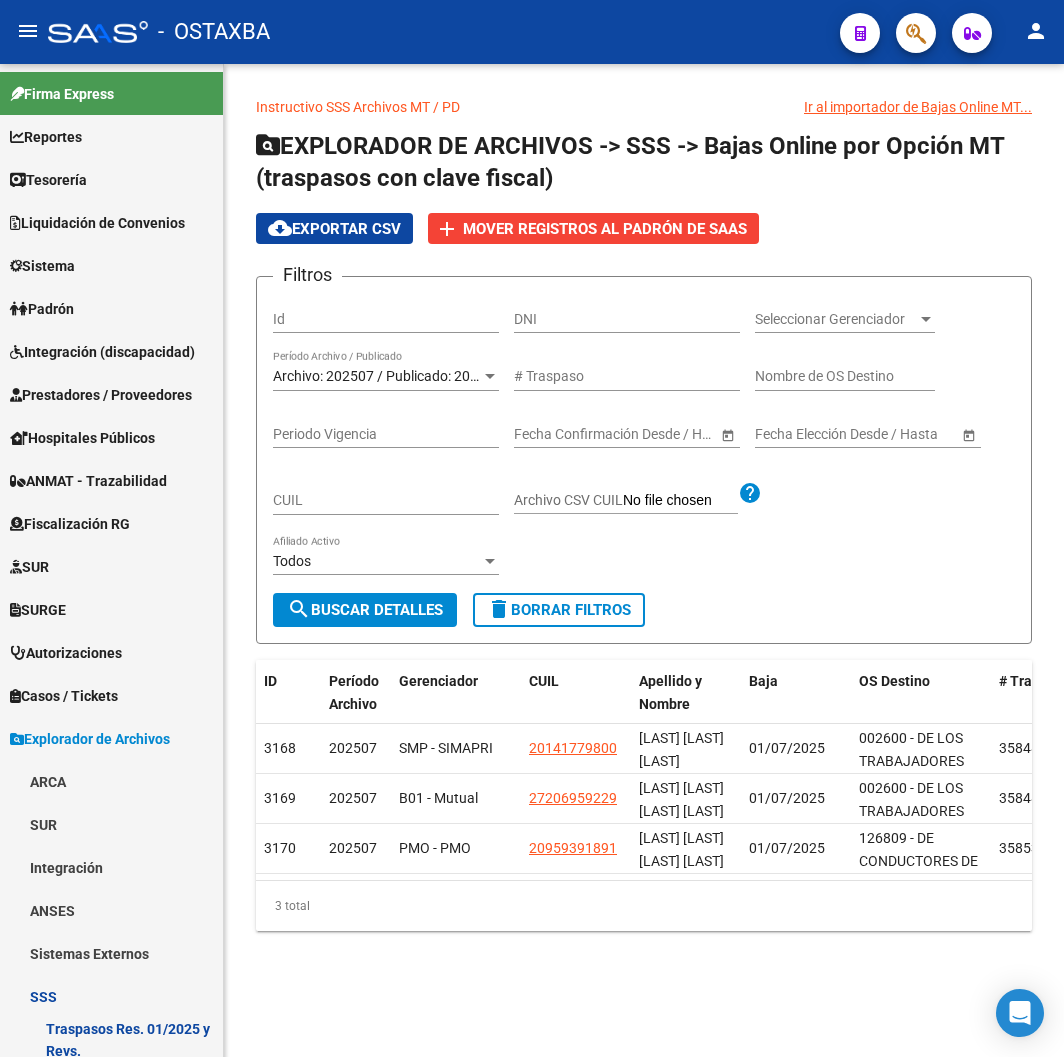 scroll, scrollTop: 0, scrollLeft: 0, axis: both 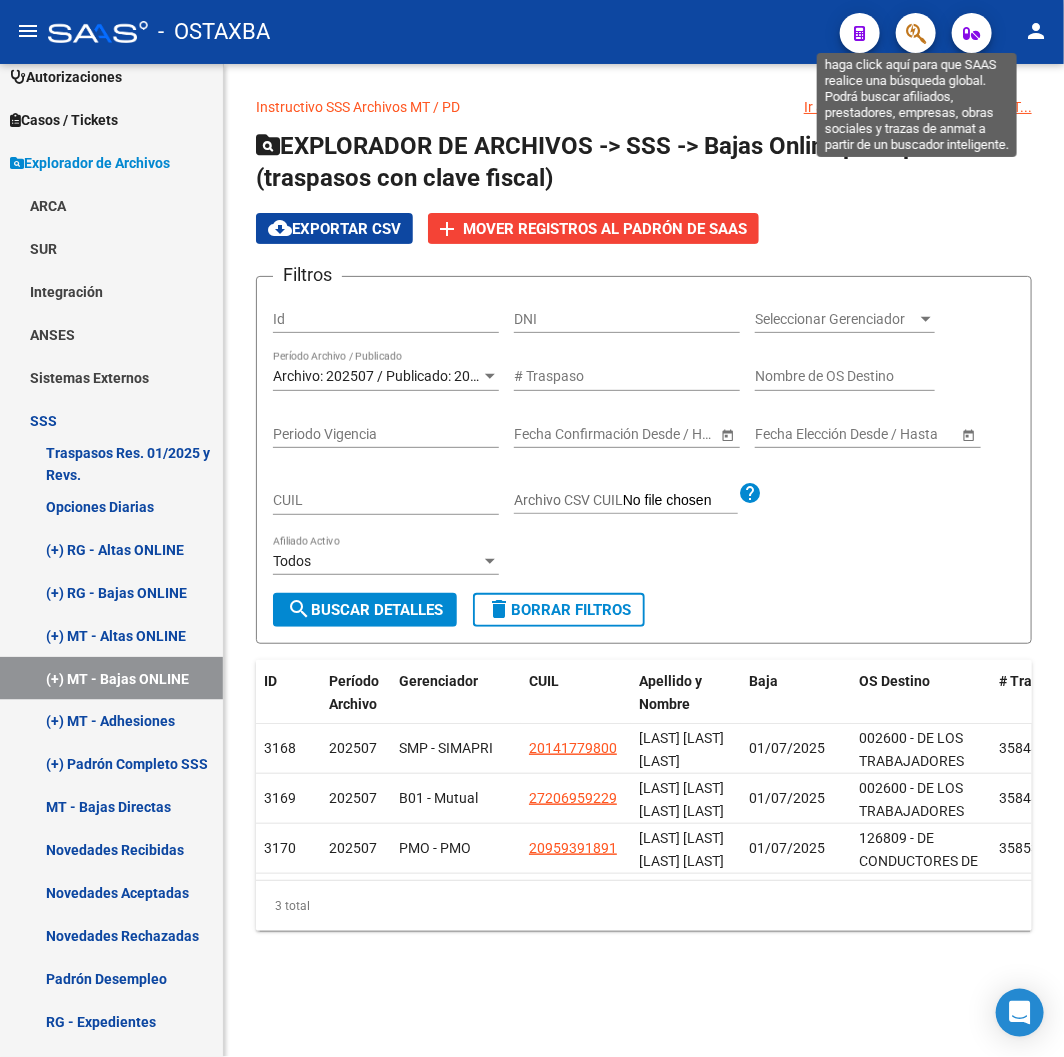 click 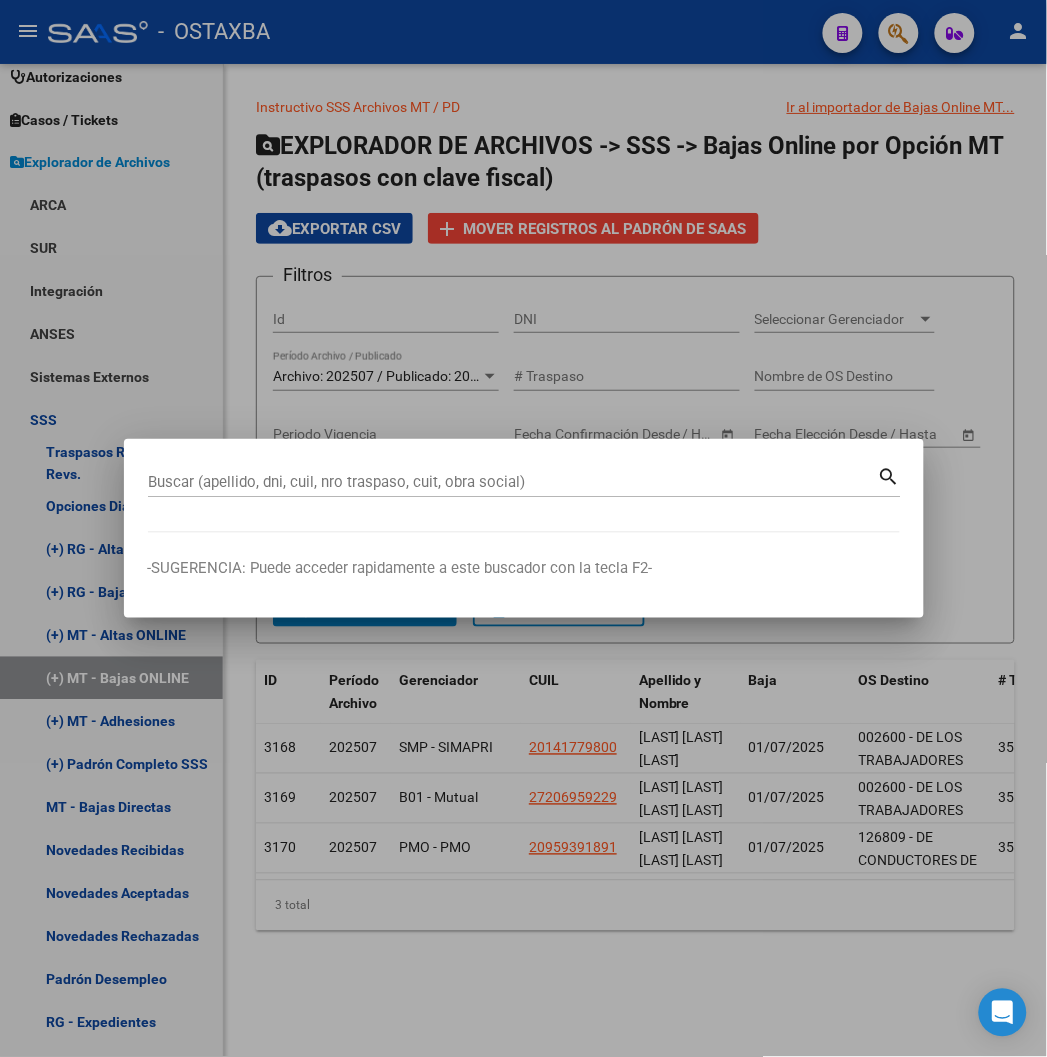 paste on "[NUMBER]" 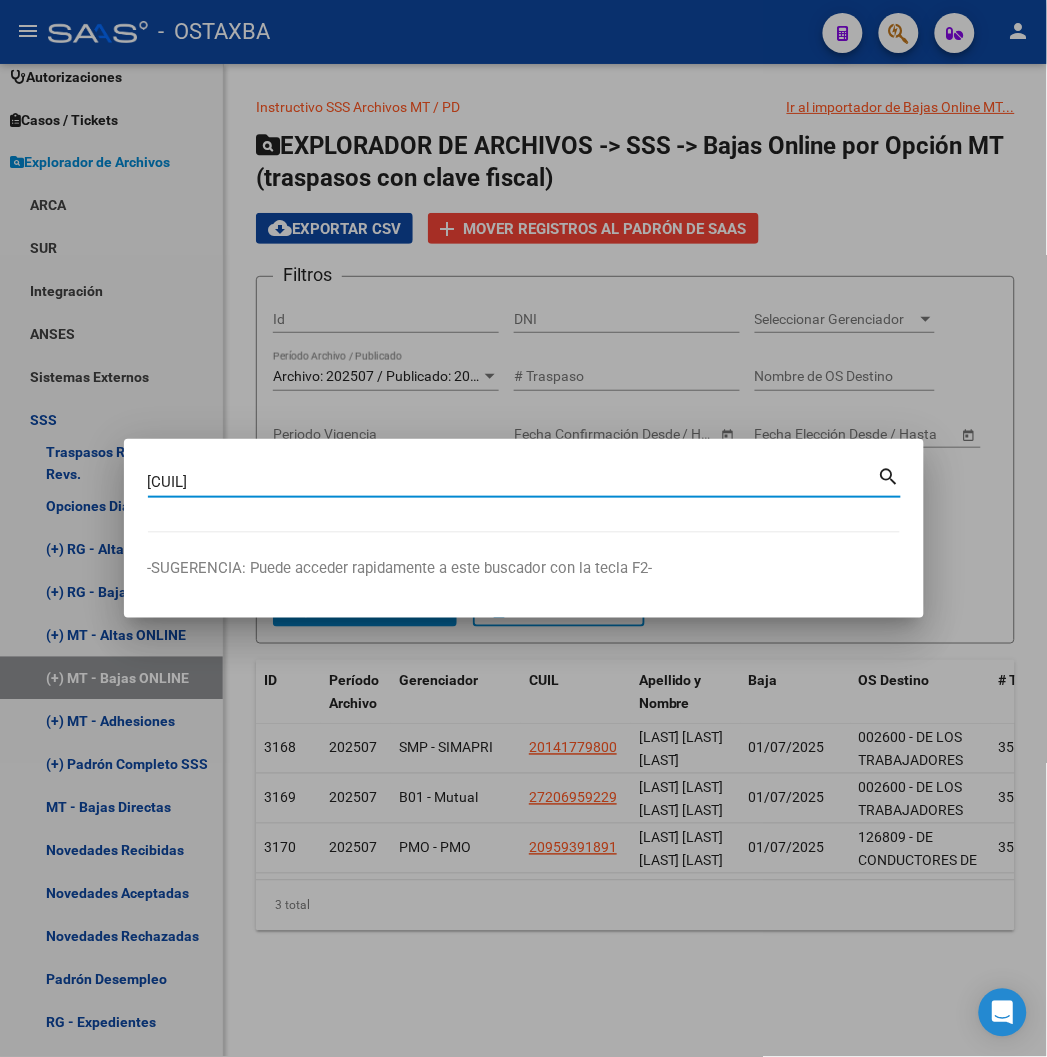 type on "[NUMBER]" 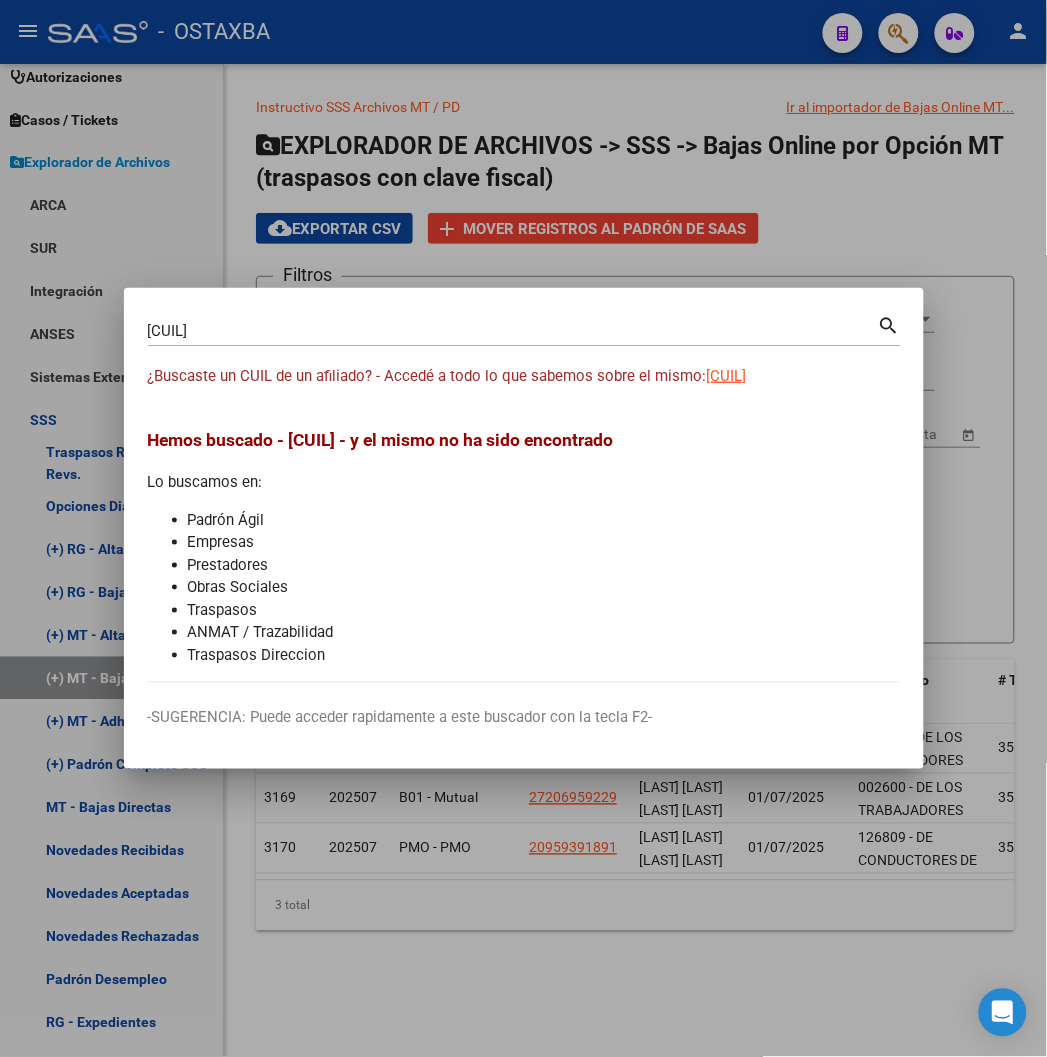 drag, startPoint x: 683, startPoint y: 398, endPoint x: 676, endPoint y: 382, distance: 17.464249 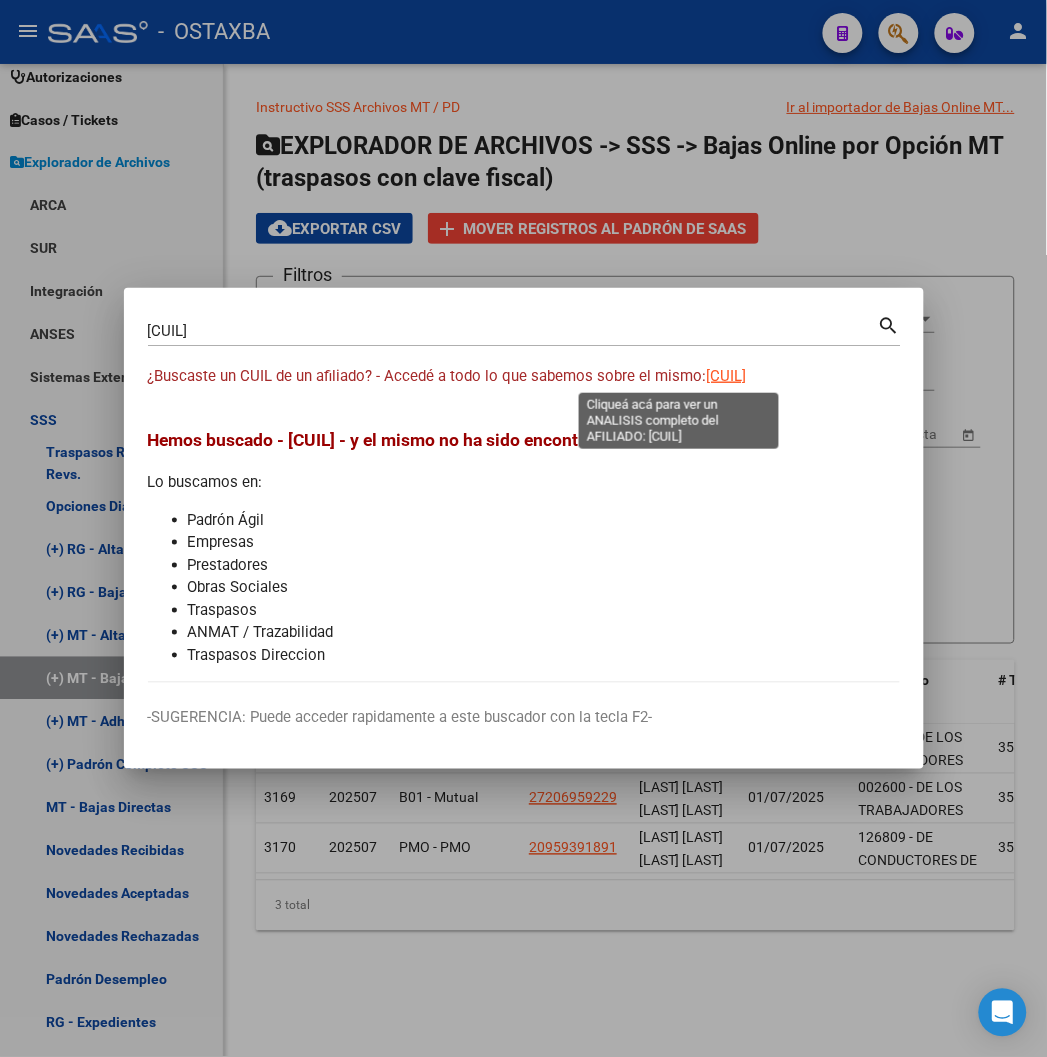 click on "[NUMBER]" at bounding box center (727, 376) 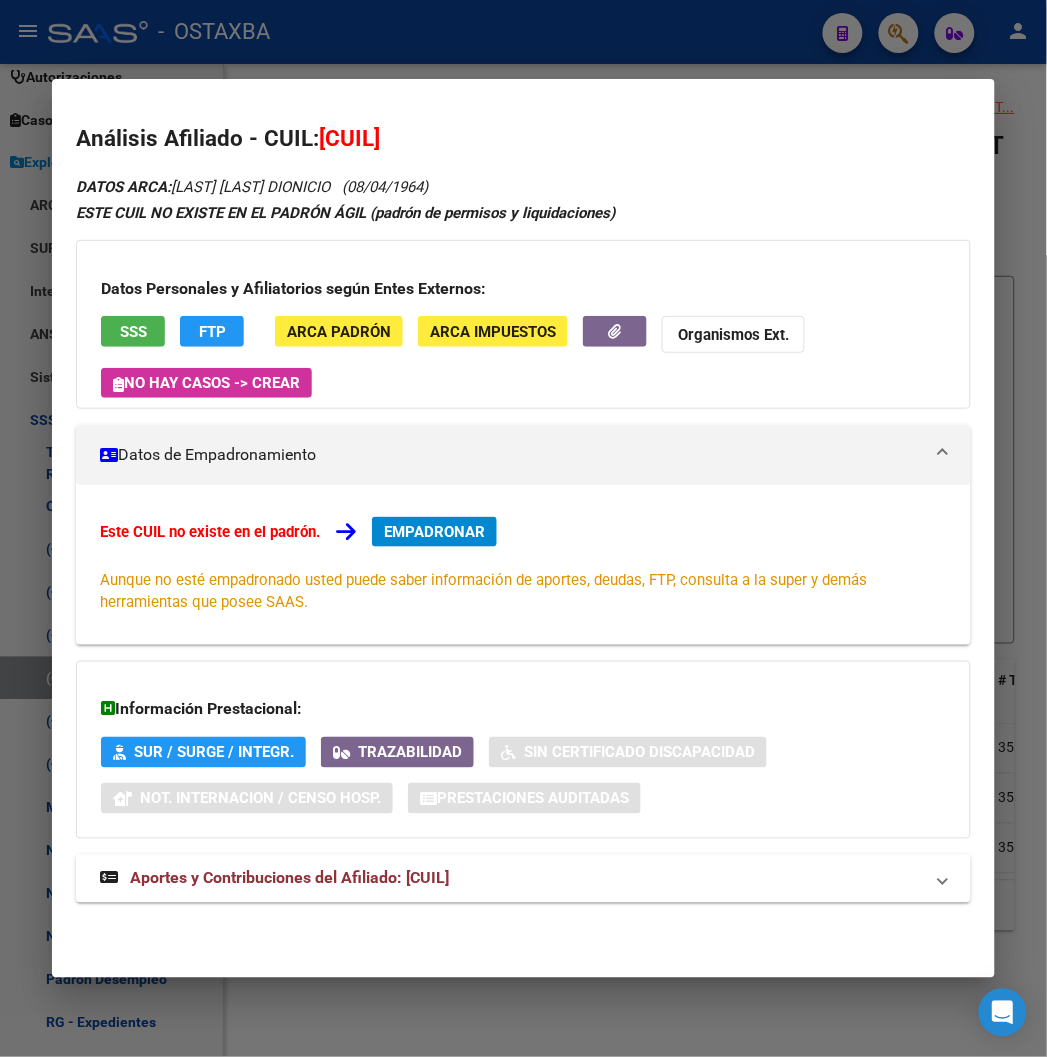 click on "SSS" at bounding box center (133, 331) 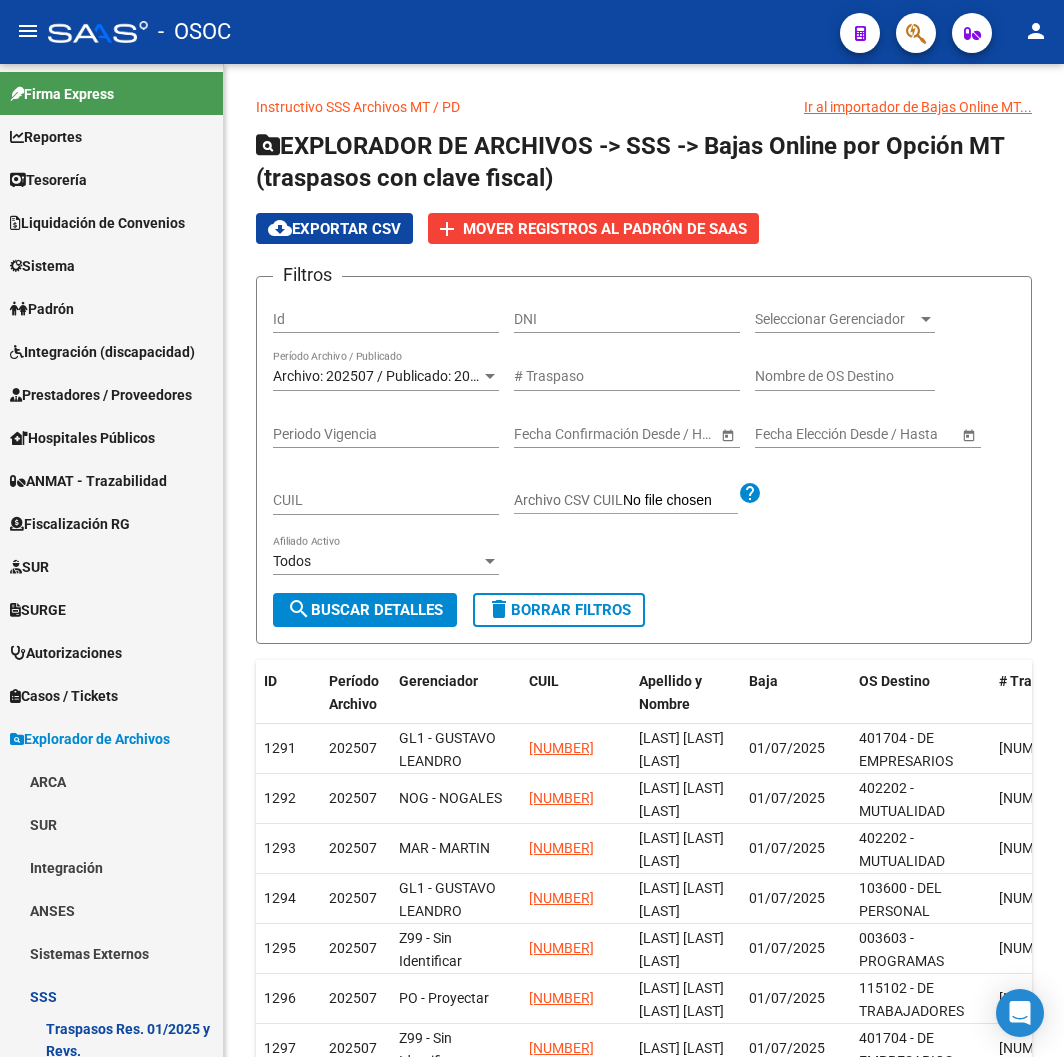 scroll, scrollTop: 0, scrollLeft: 0, axis: both 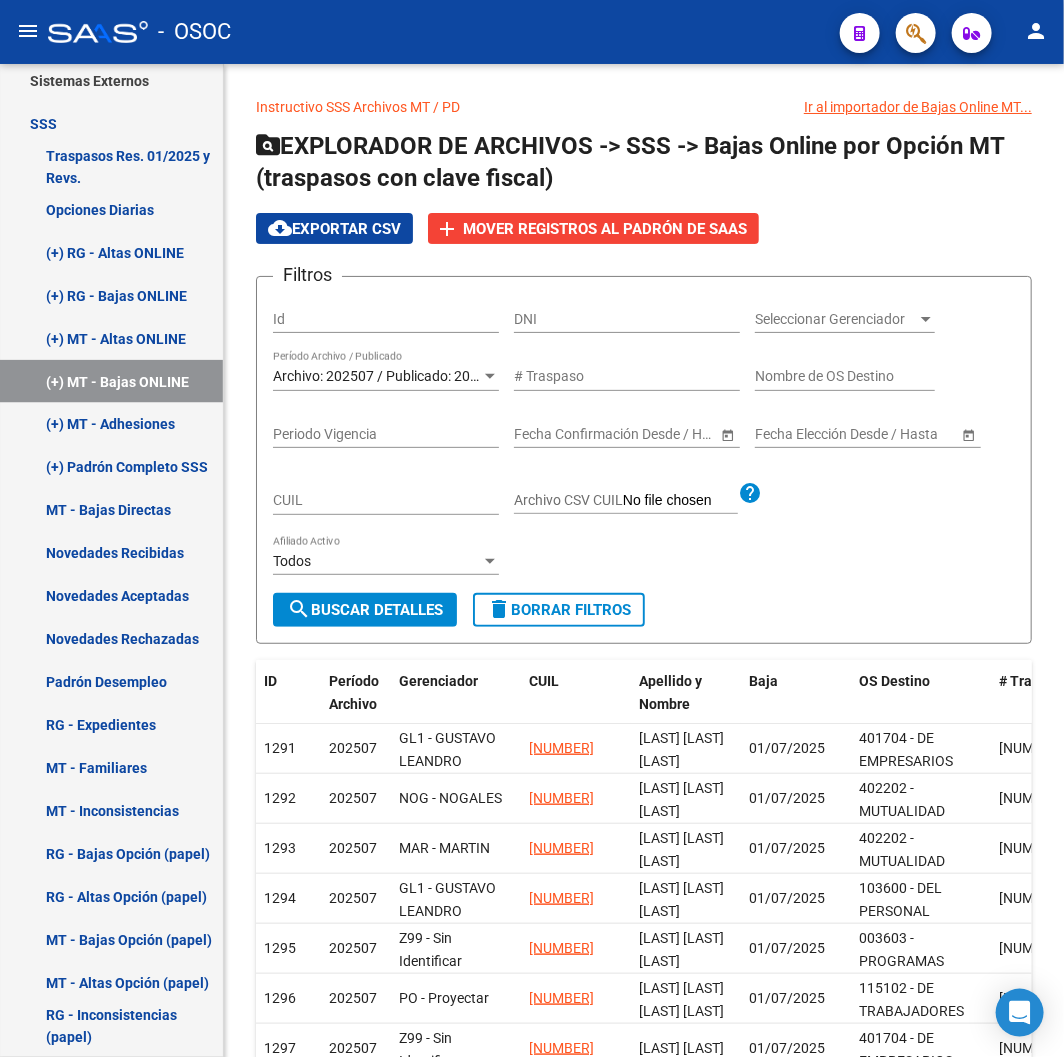 click 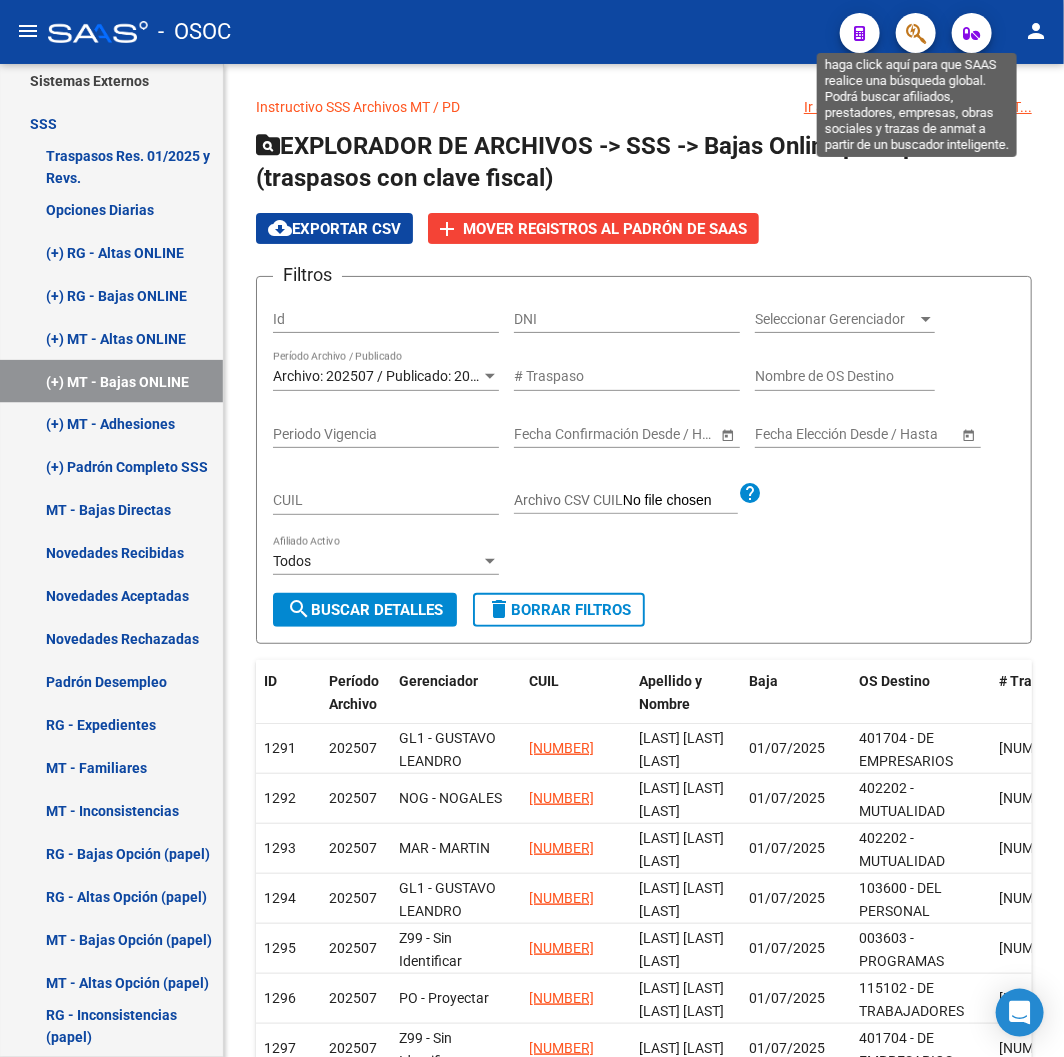 click 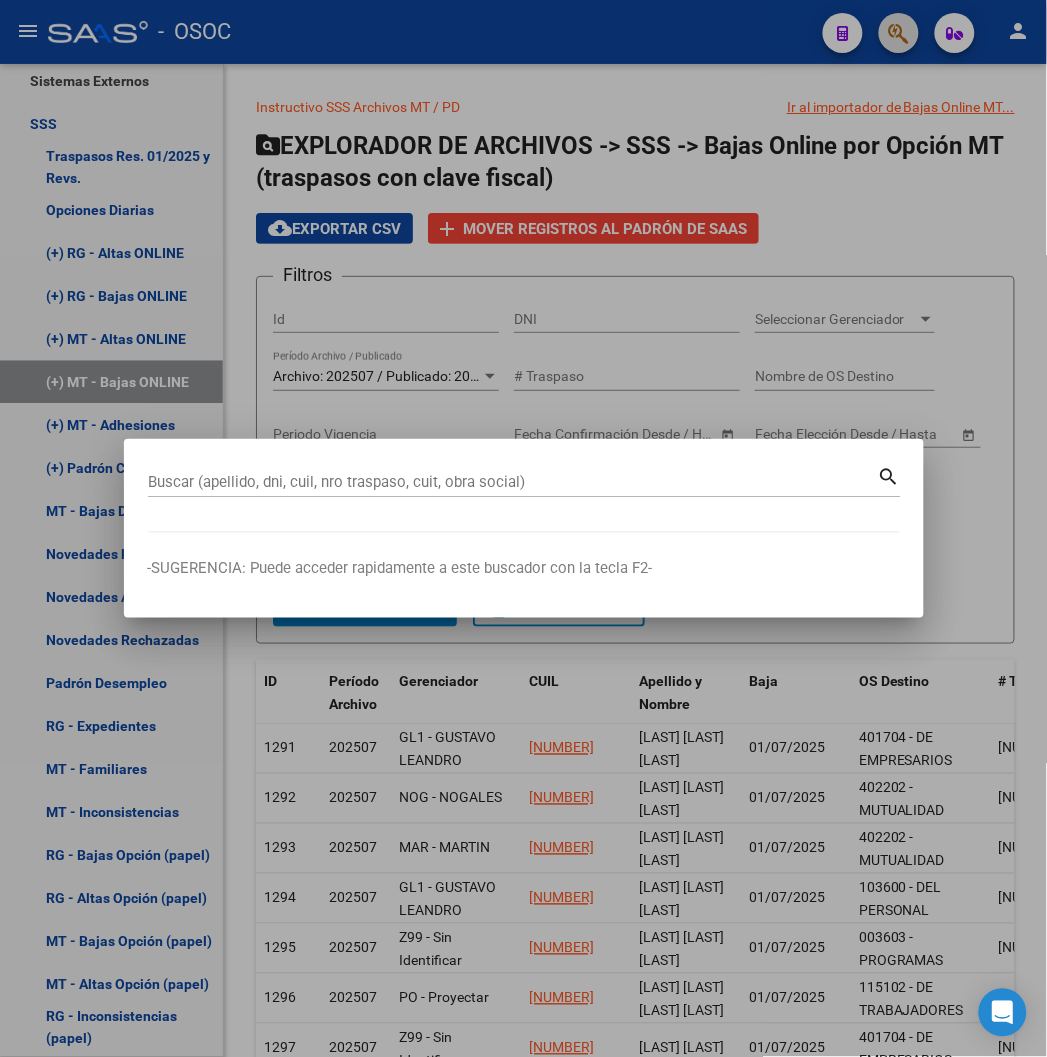 type 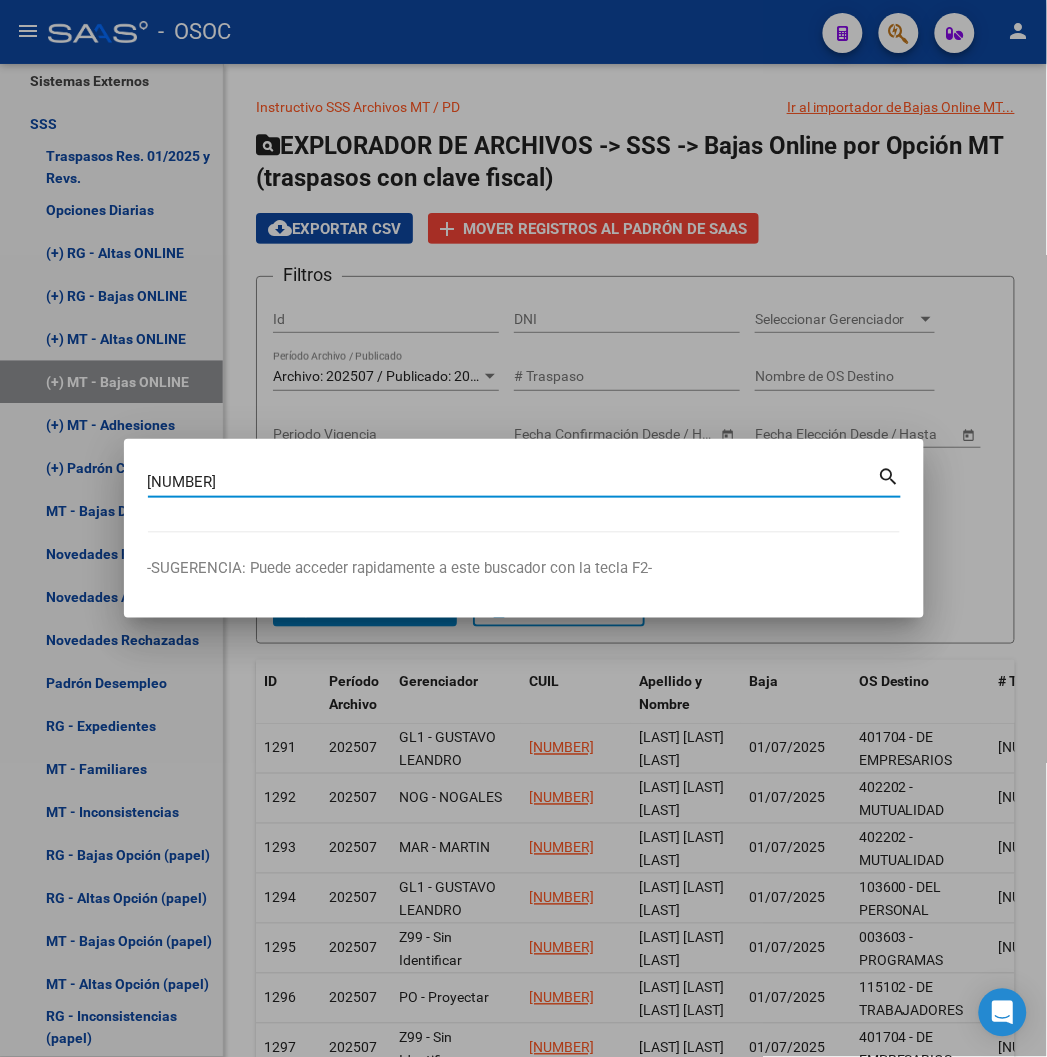 type on "[NUMBER]" 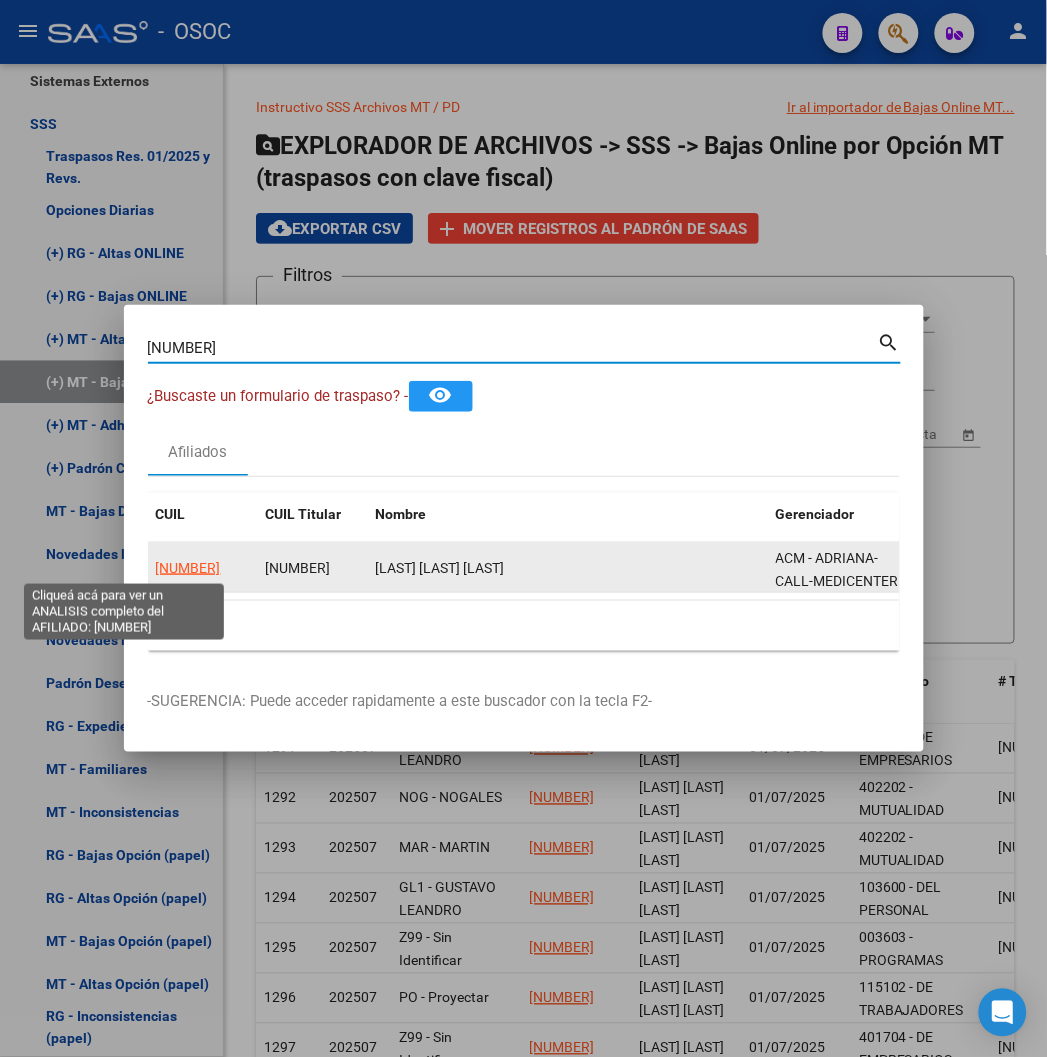 click on "[NUMBER]" 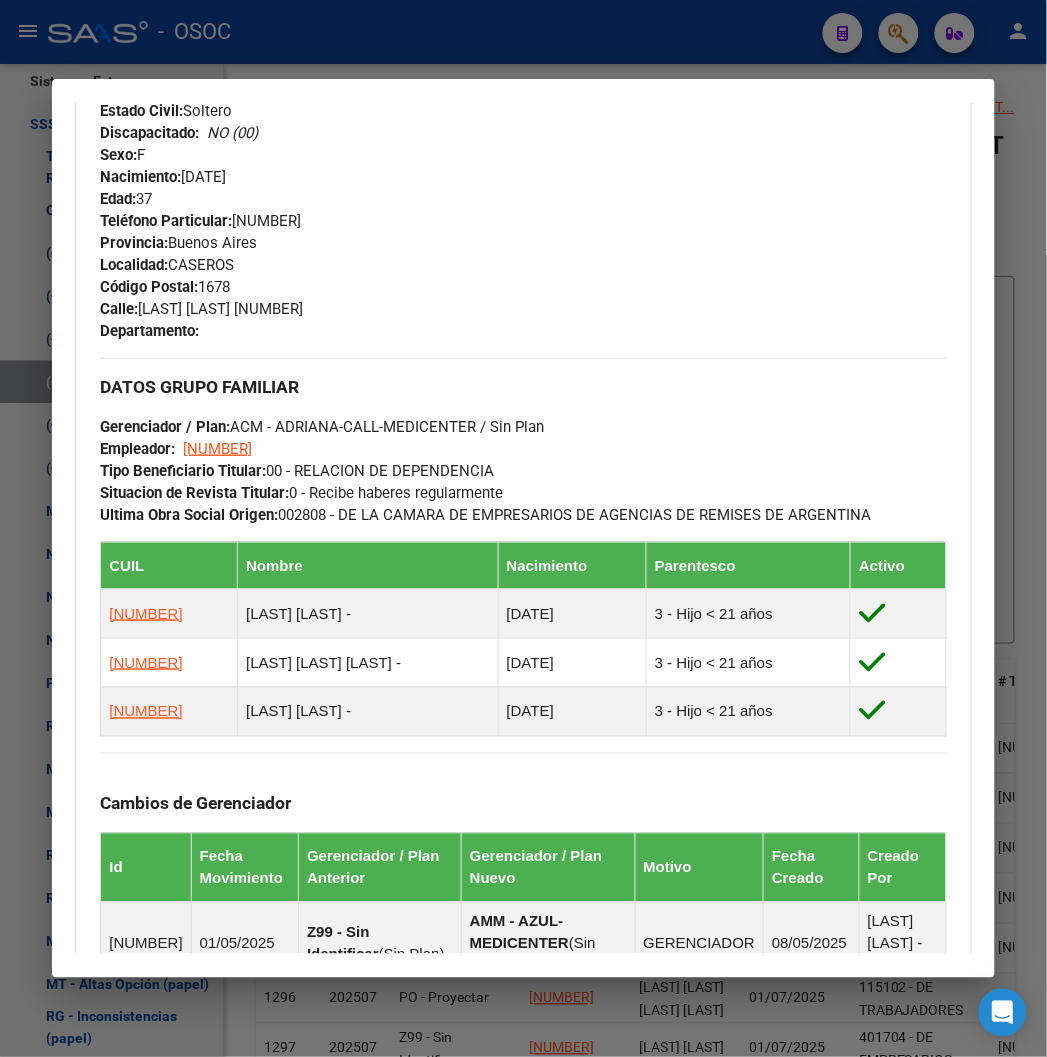 scroll, scrollTop: 1333, scrollLeft: 0, axis: vertical 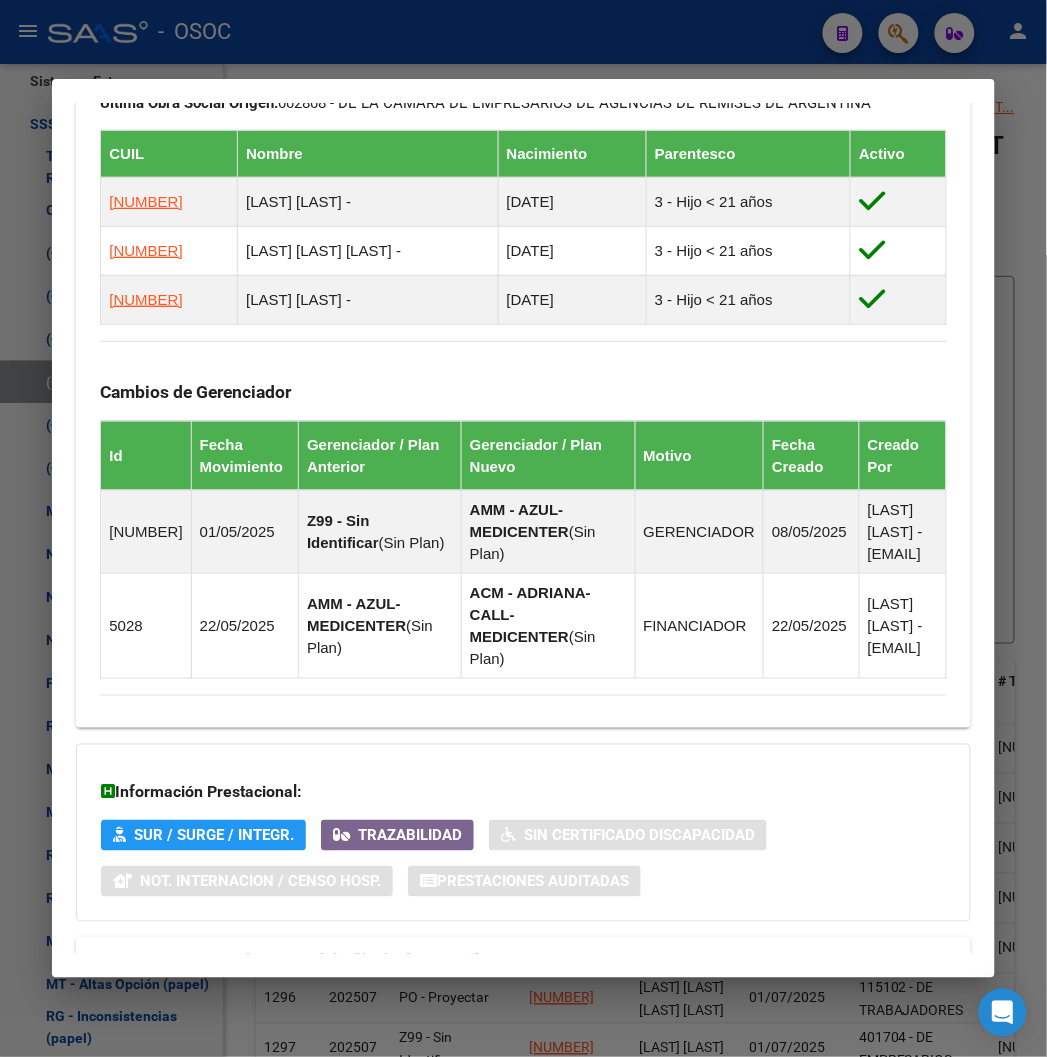 click on "Aportes y Contribuciones del Afiliado: [NUMBER]" at bounding box center (523, 962) 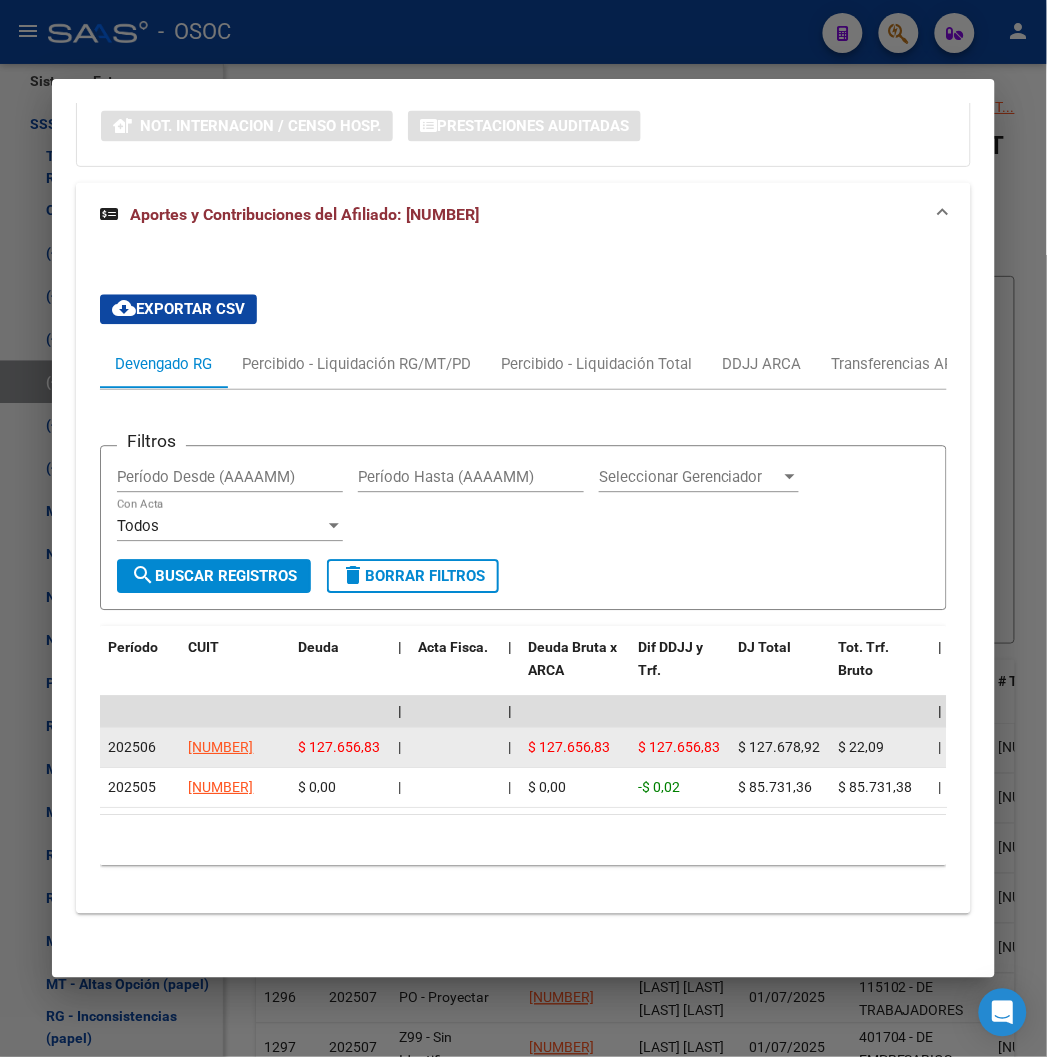 scroll, scrollTop: 2090, scrollLeft: 0, axis: vertical 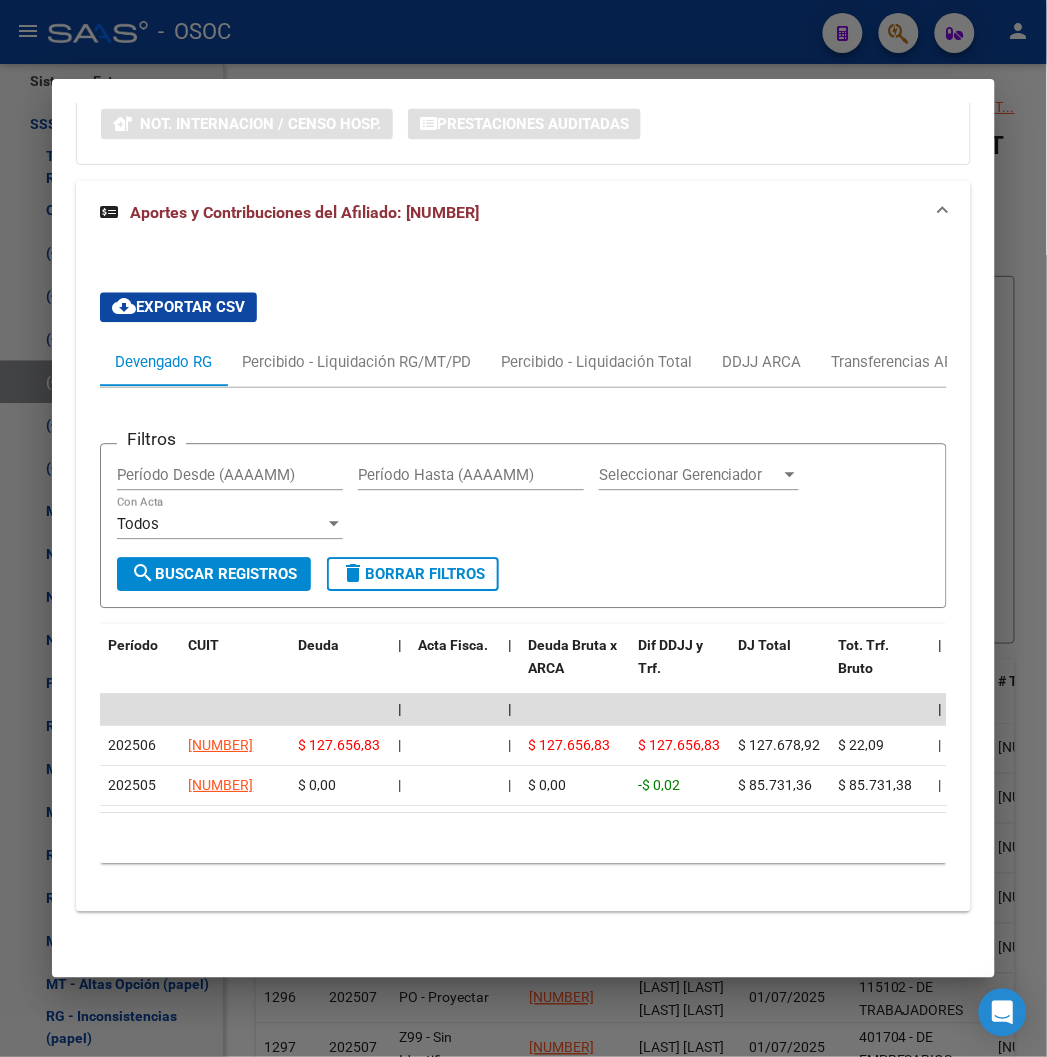 click at bounding box center (523, 528) 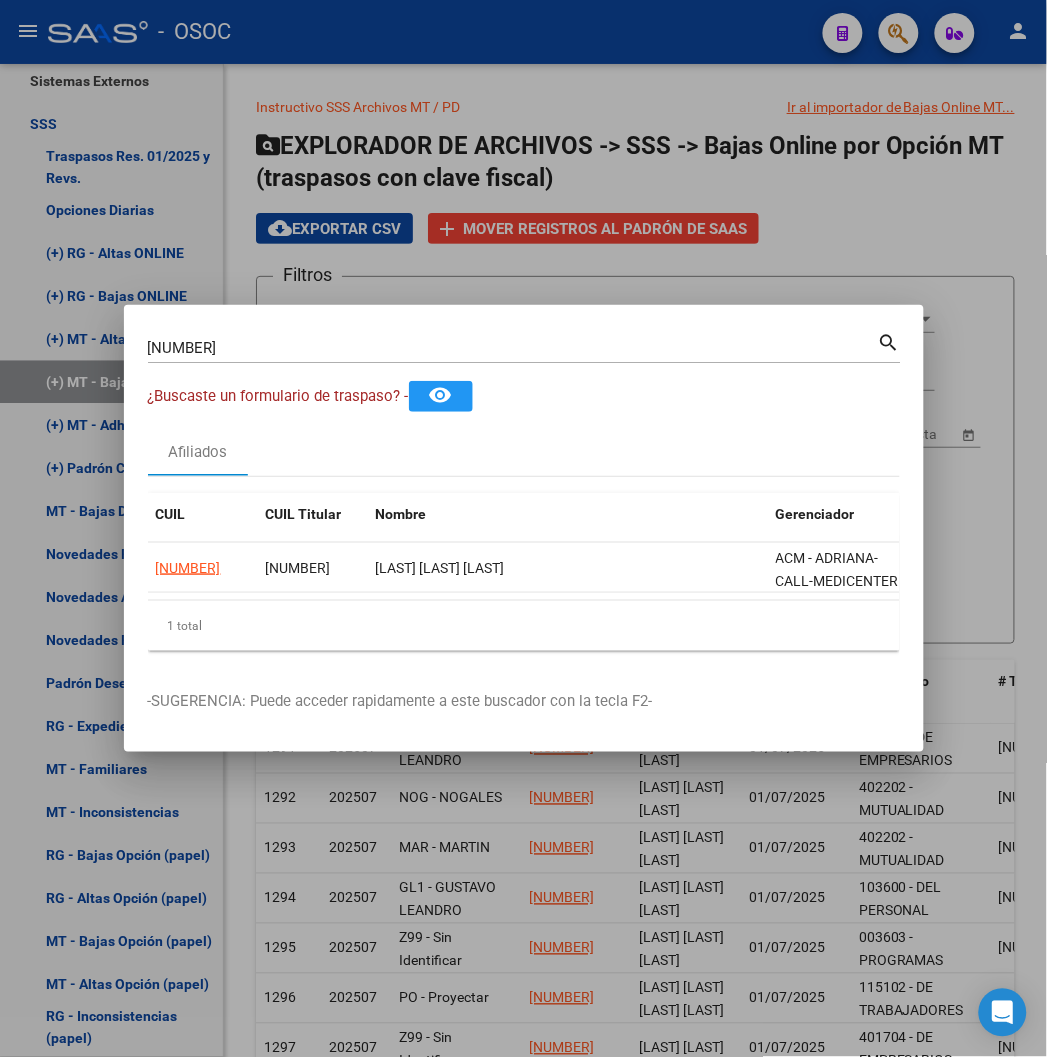 click on "[NUMBER]" at bounding box center [513, 348] 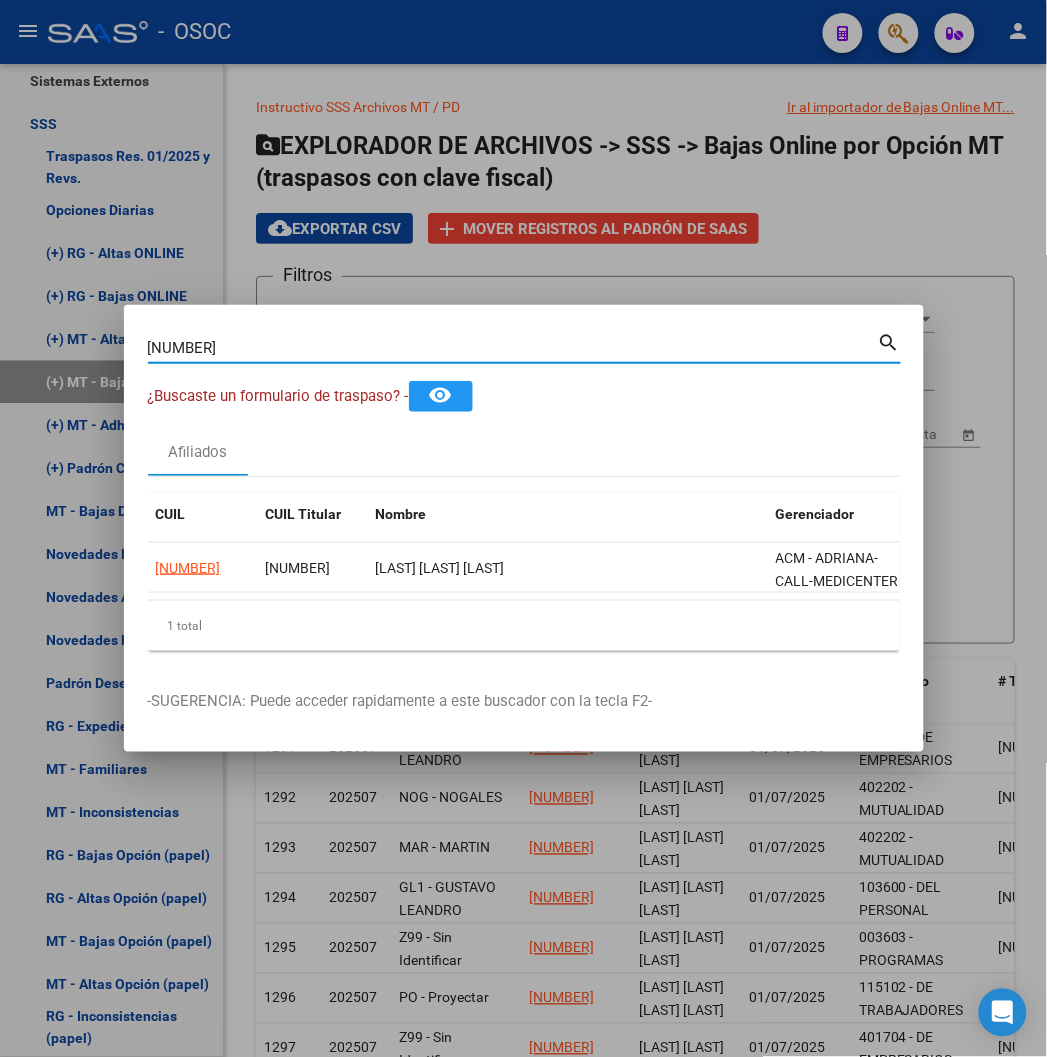 click on "[NUMBER]" at bounding box center [513, 348] 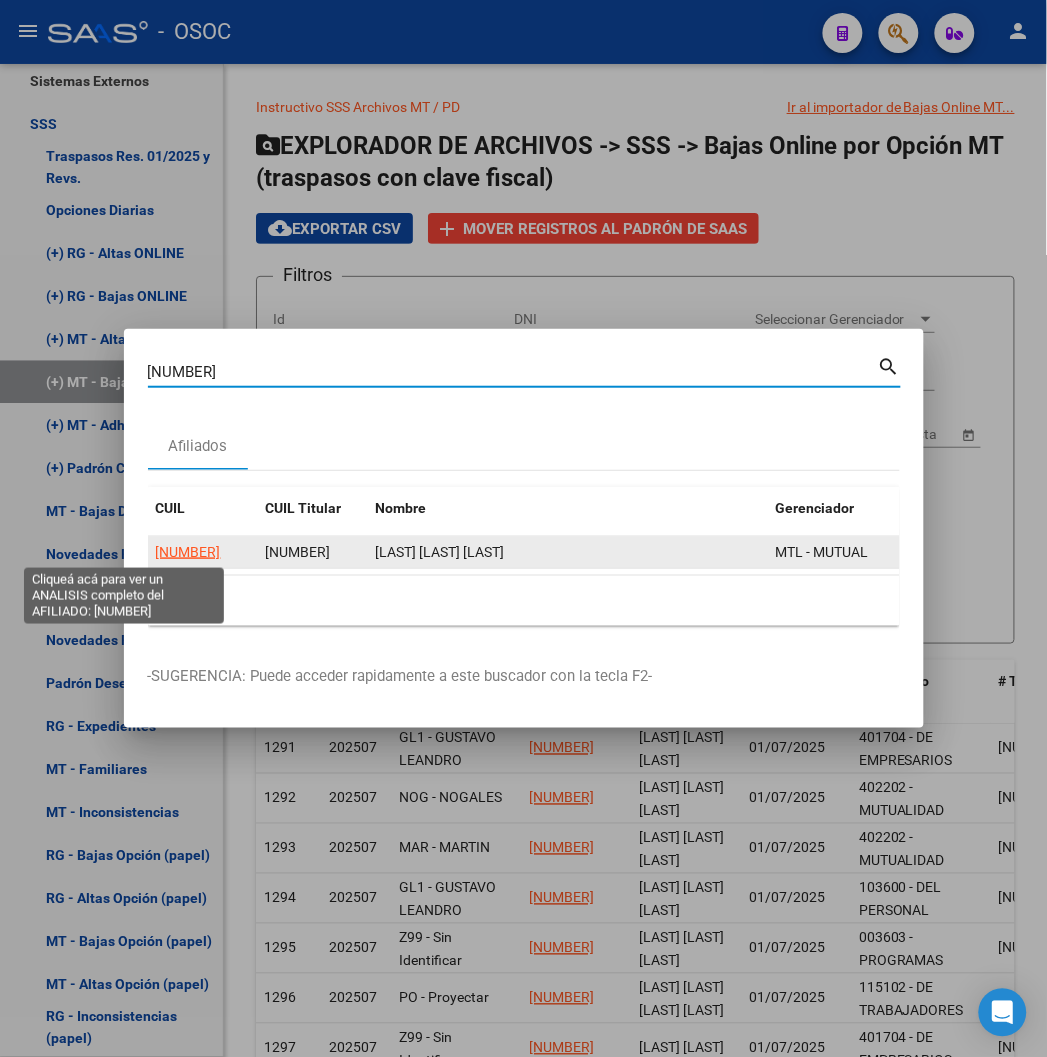 click on "[NUMBER]" 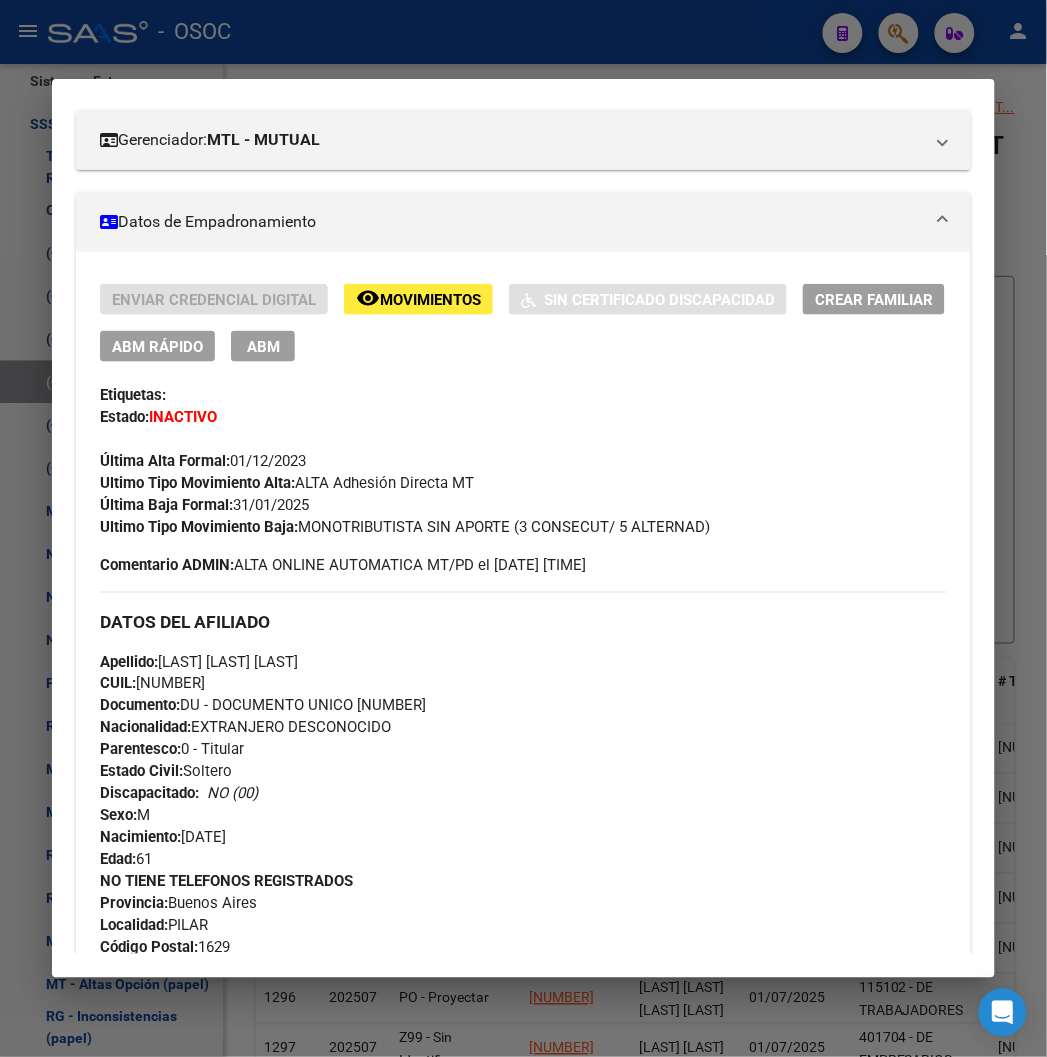 scroll, scrollTop: 338, scrollLeft: 0, axis: vertical 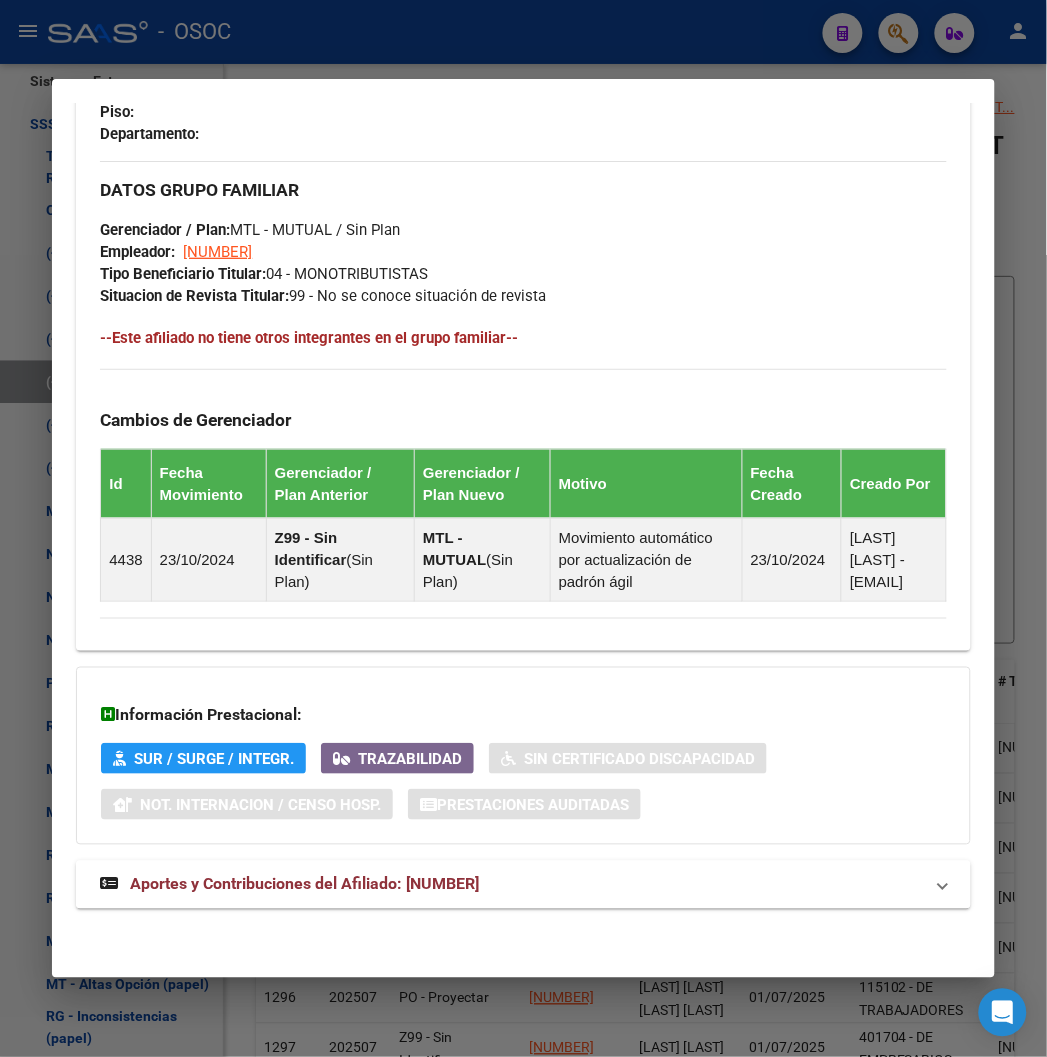 click on "Aportes y Contribuciones del Afiliado: [NUMBER]" at bounding box center (304, 884) 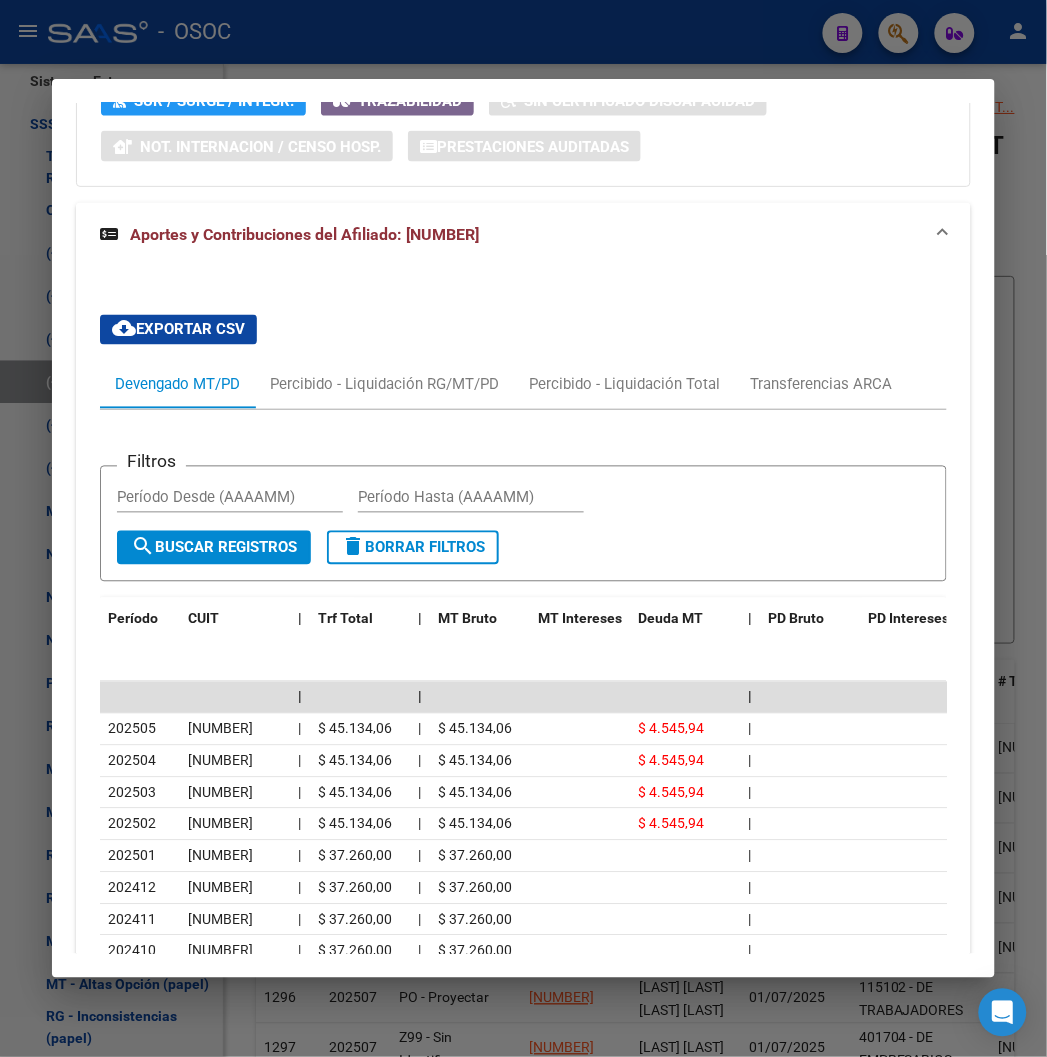 scroll, scrollTop: 2108, scrollLeft: 0, axis: vertical 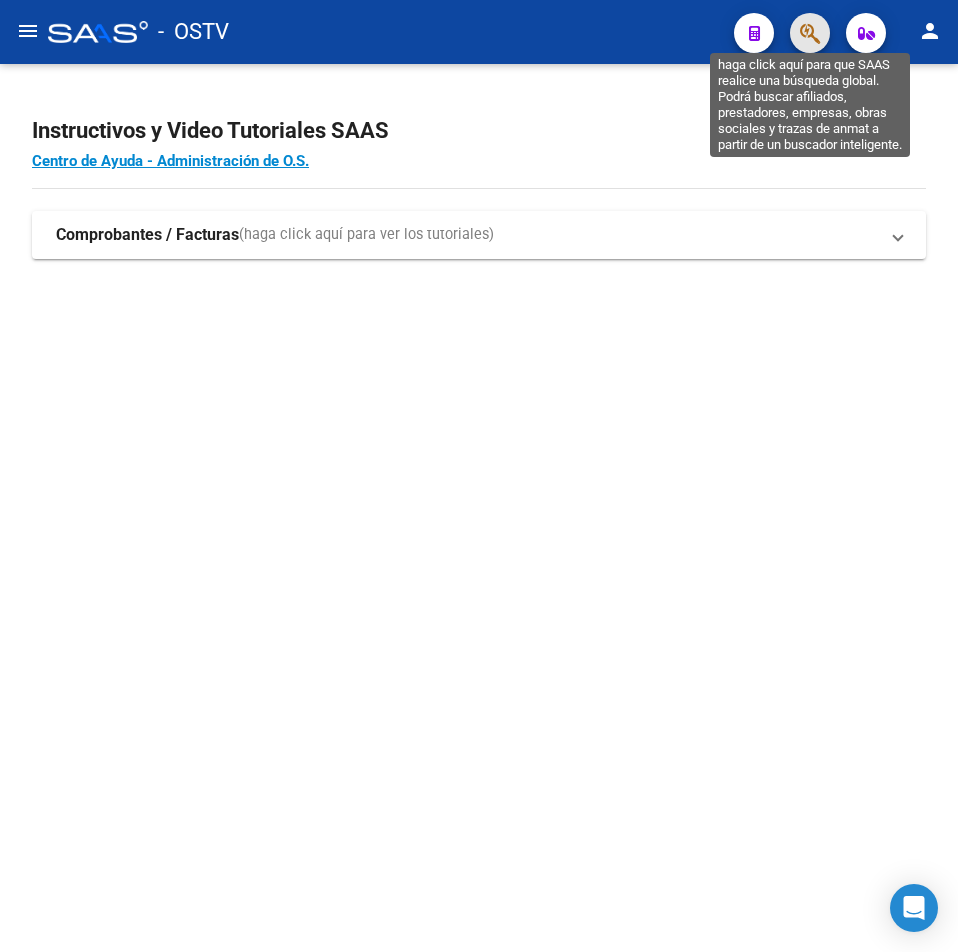 click 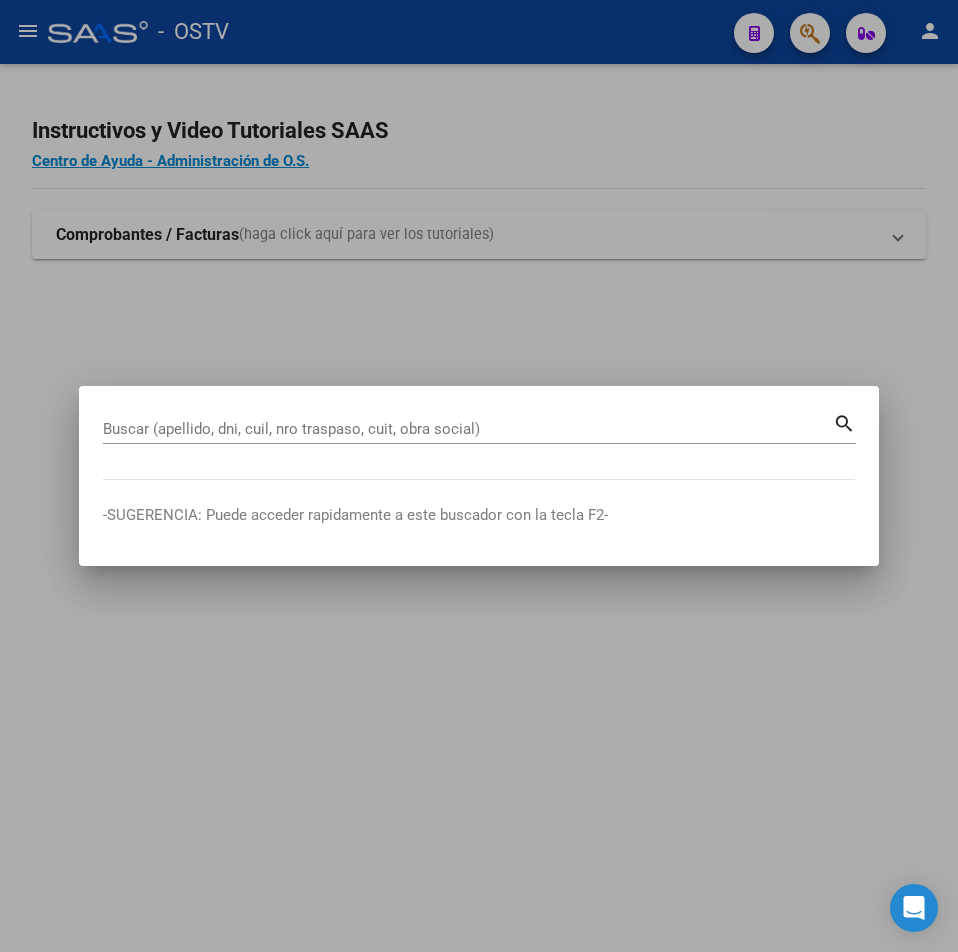 paste on "[PHONE]" 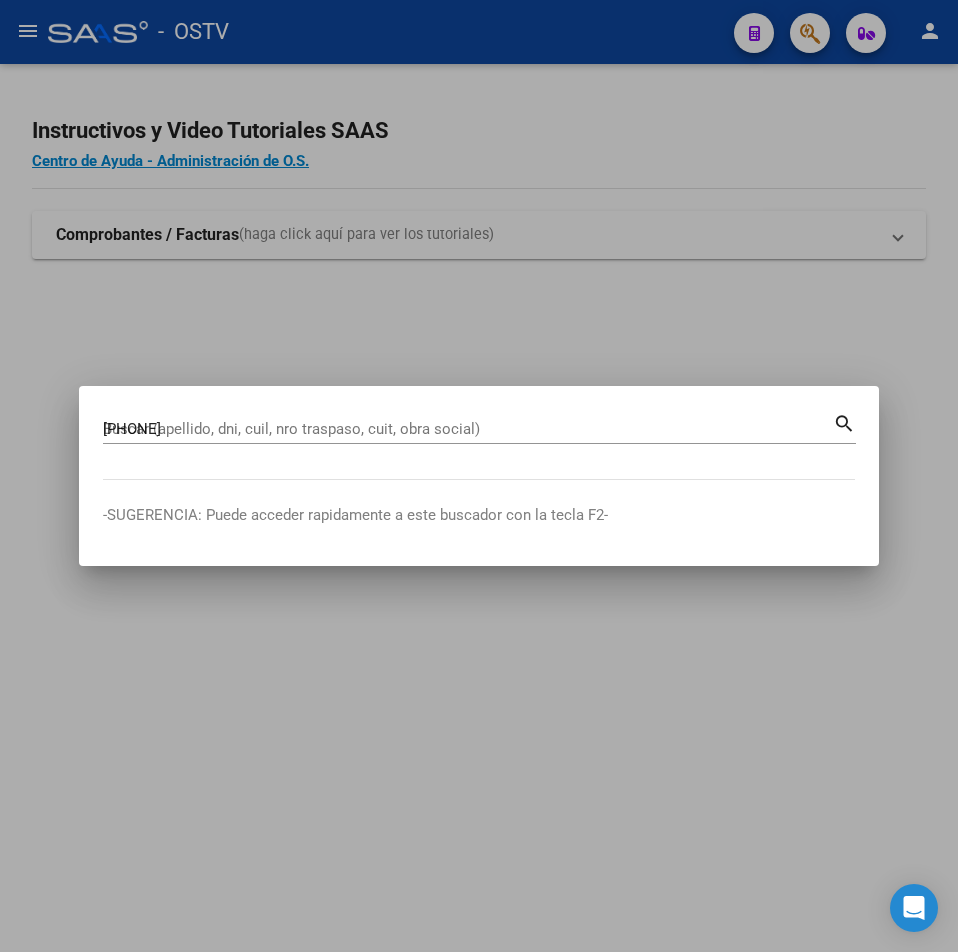 type on "[CUIL]" 